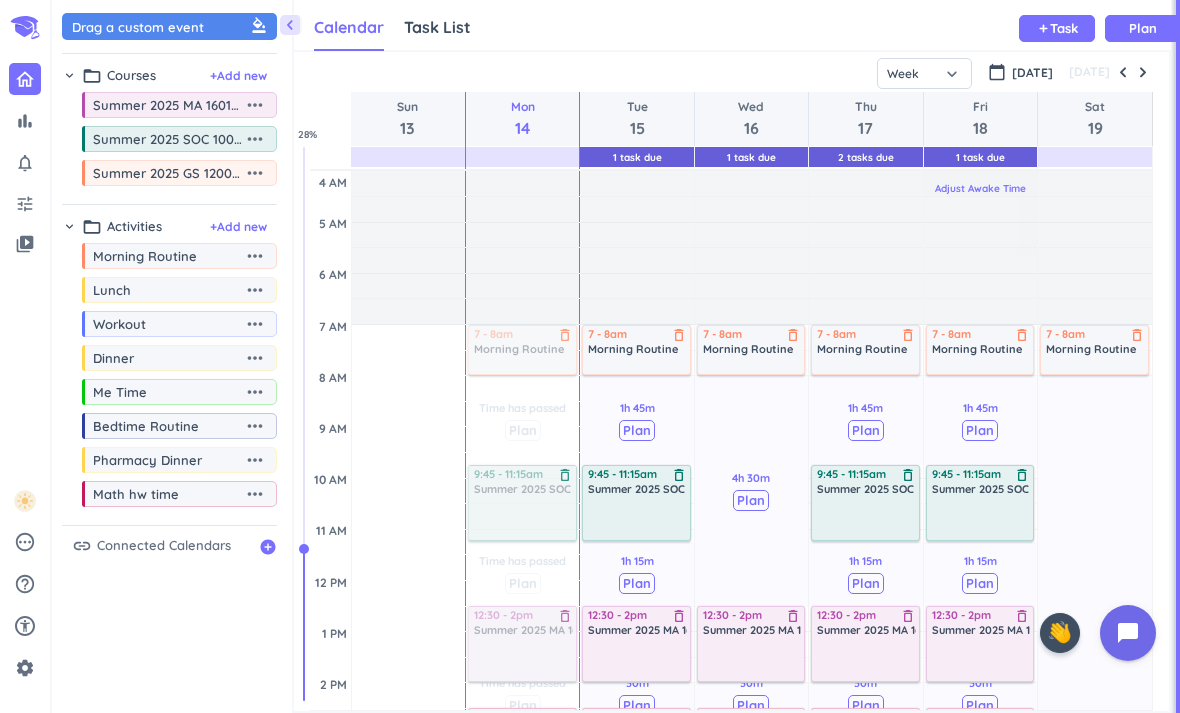 scroll, scrollTop: 0, scrollLeft: 0, axis: both 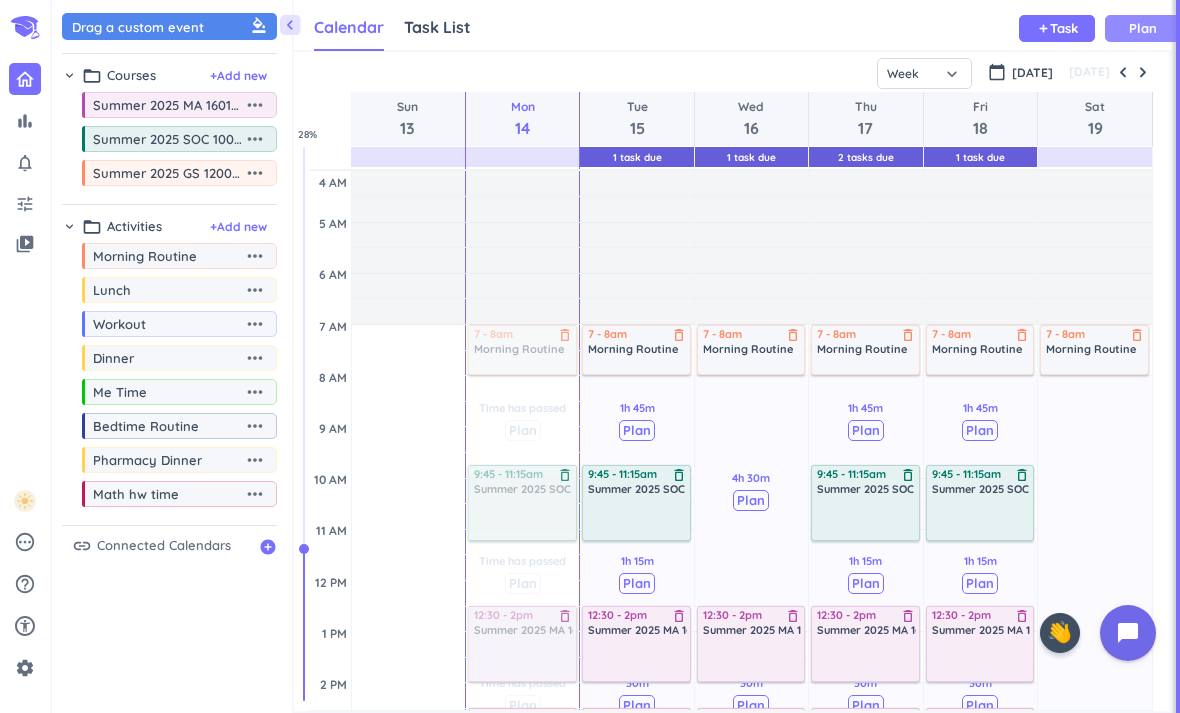 click on "Plan" at bounding box center [1143, 28] 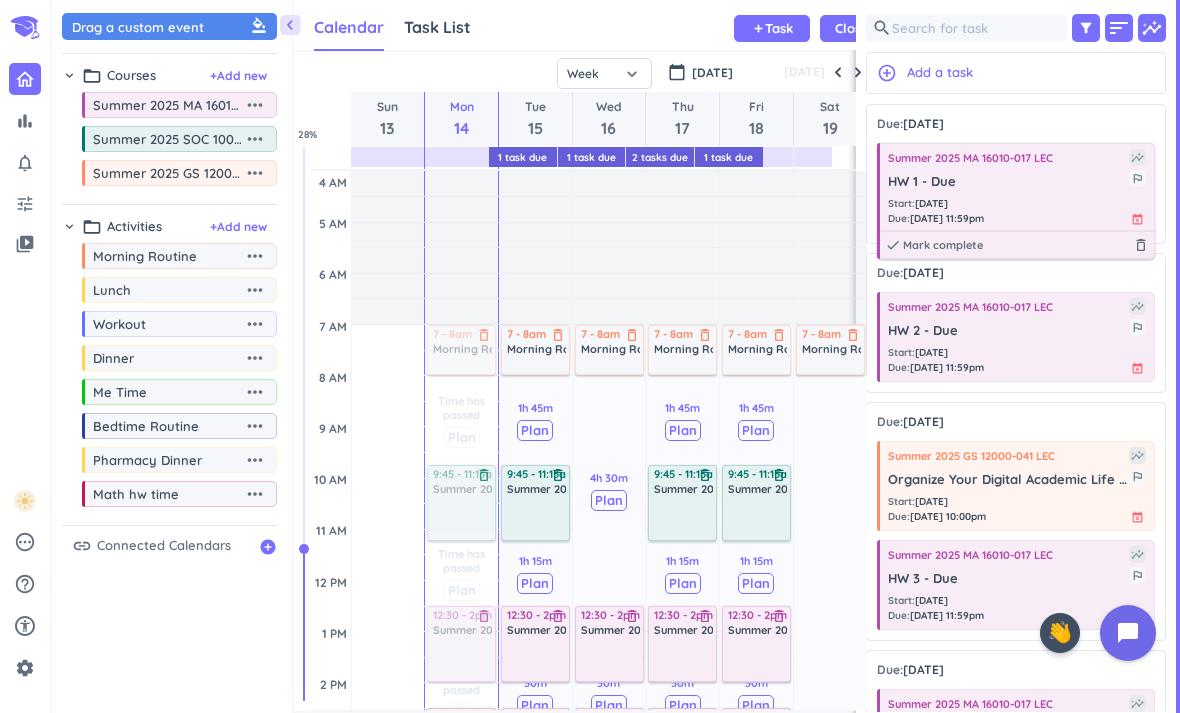 scroll, scrollTop: 50, scrollLeft: 557, axis: both 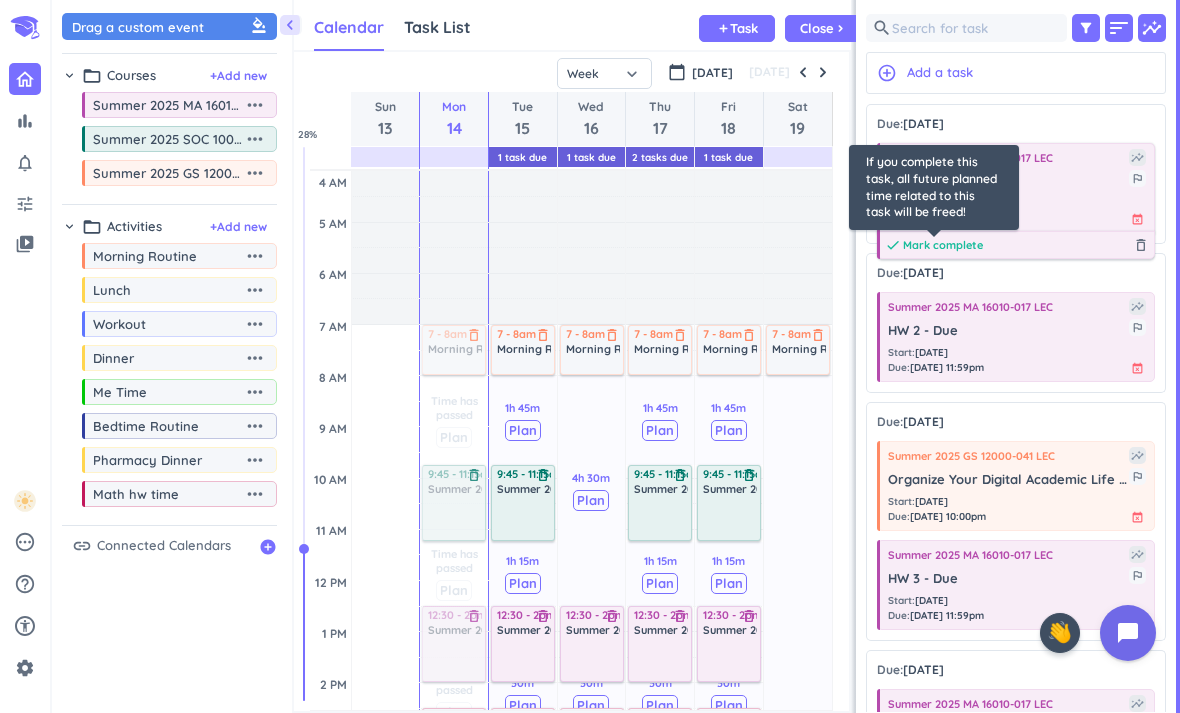 click on "Mark complete" at bounding box center [943, 245] 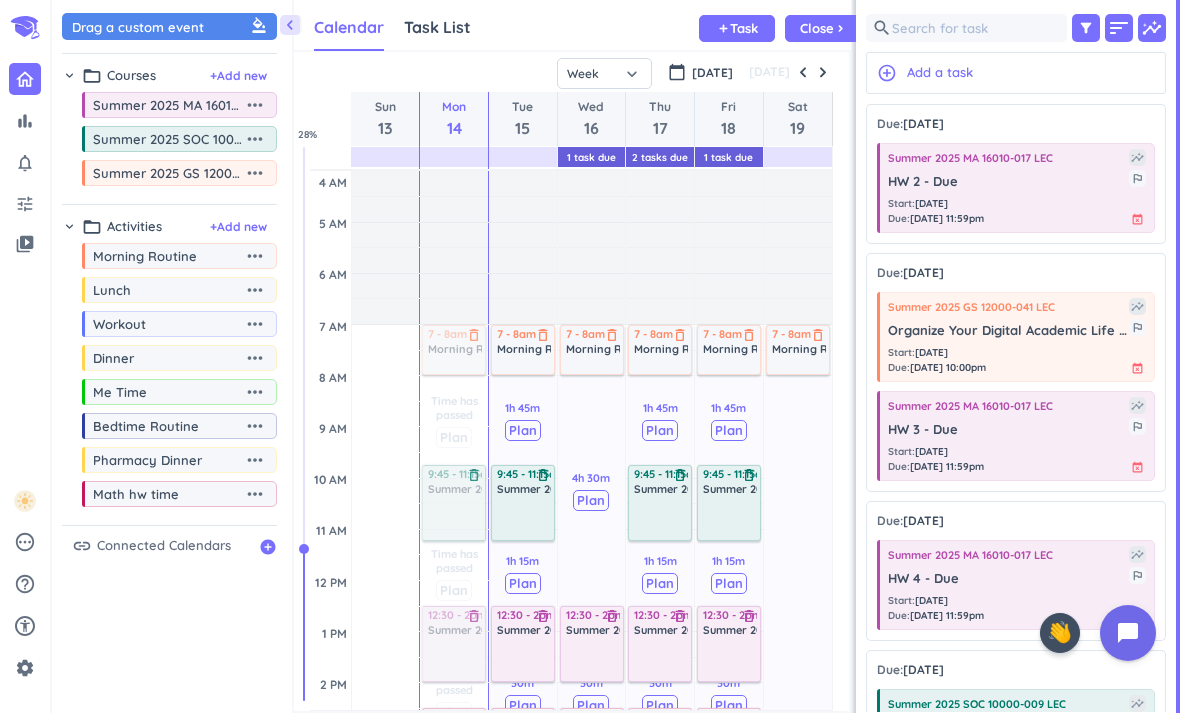 scroll, scrollTop: 50, scrollLeft: 557, axis: both 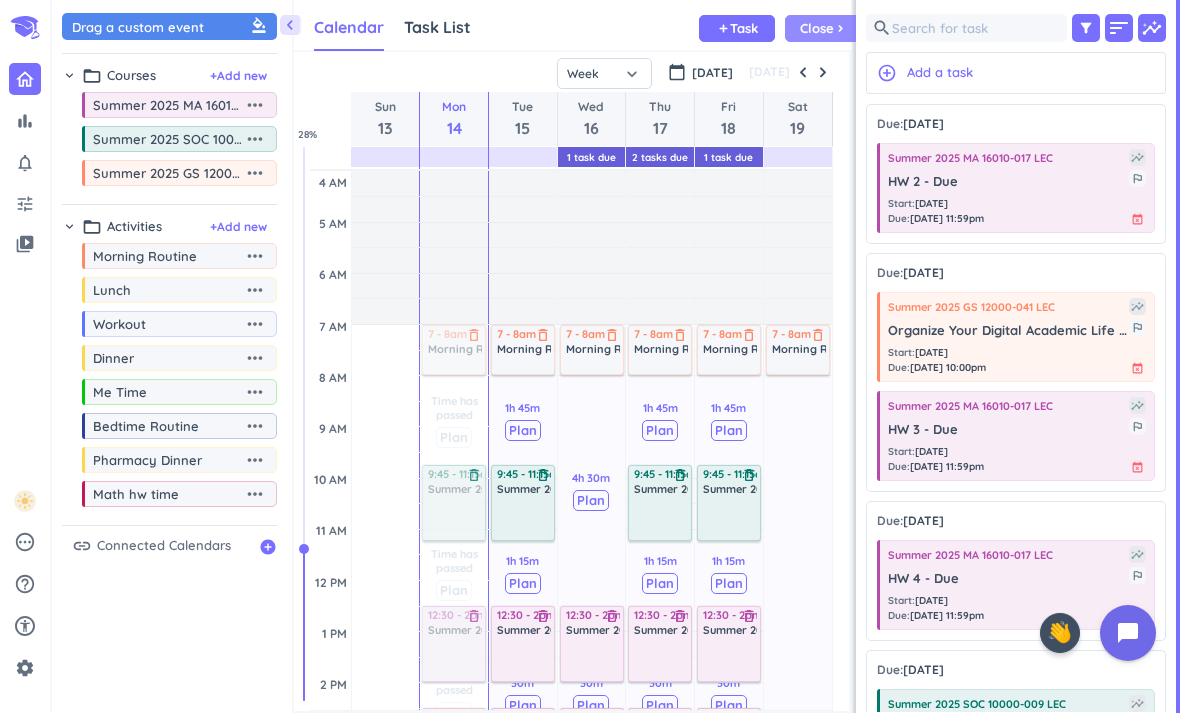 click on "Close" at bounding box center (817, 28) 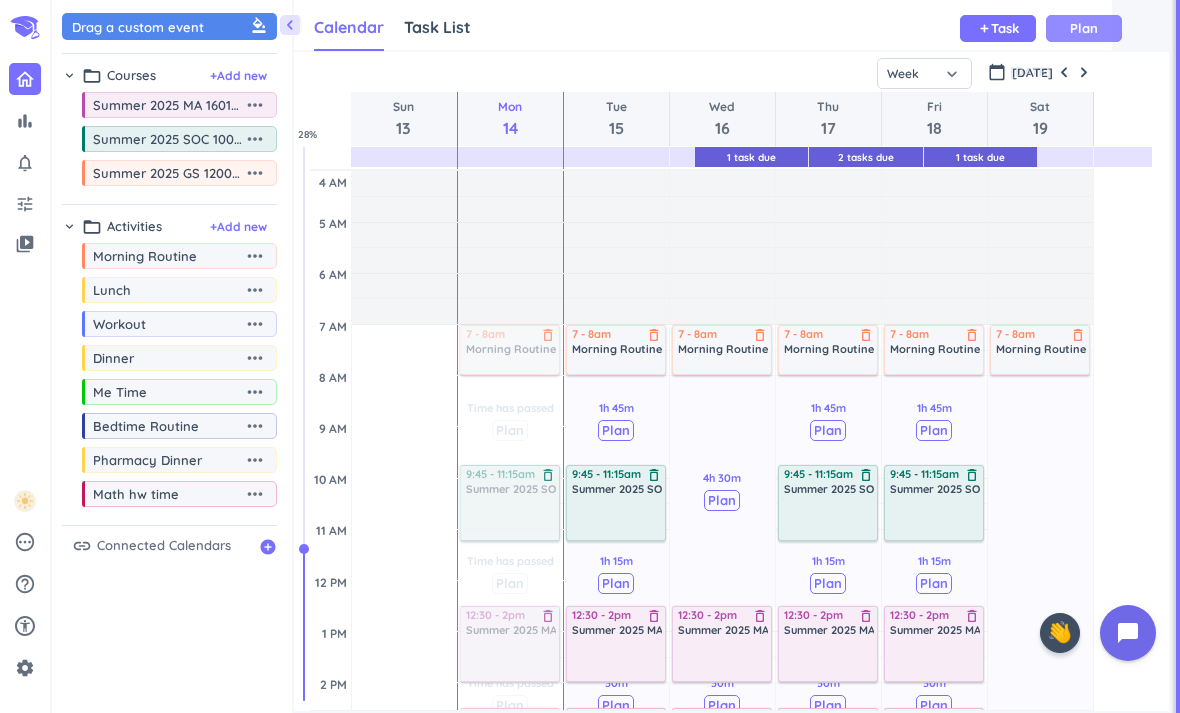 scroll, scrollTop: 1, scrollLeft: 0, axis: vertical 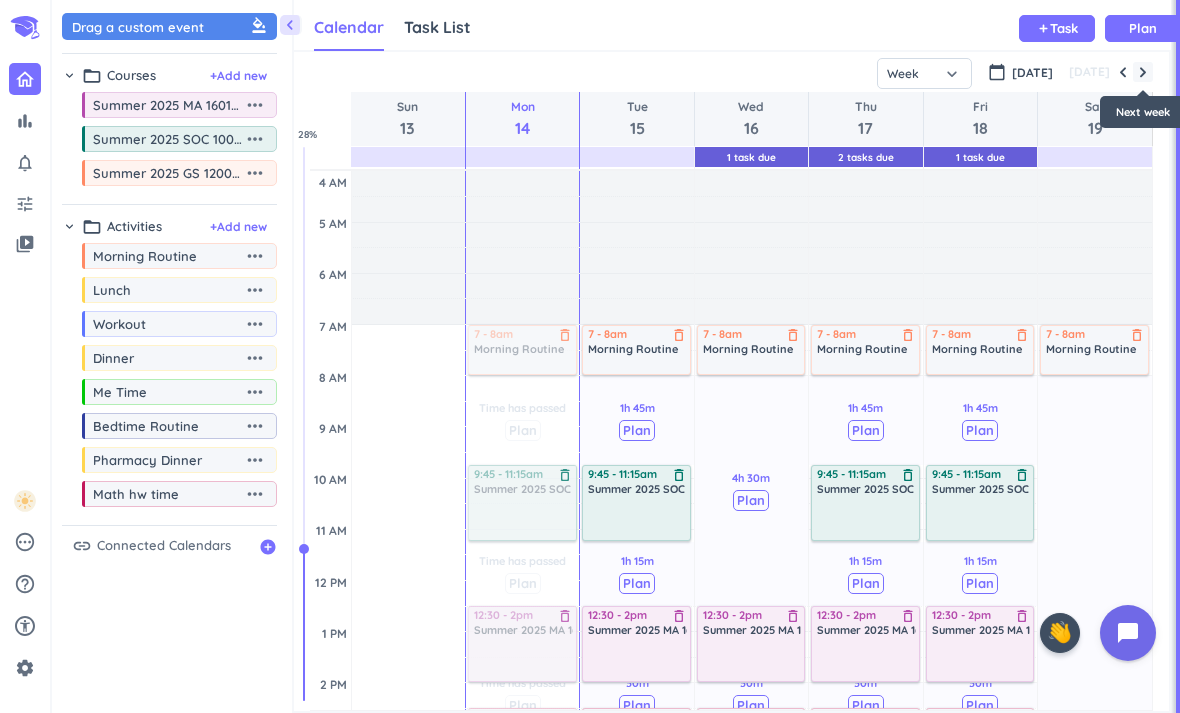click at bounding box center [1143, 72] 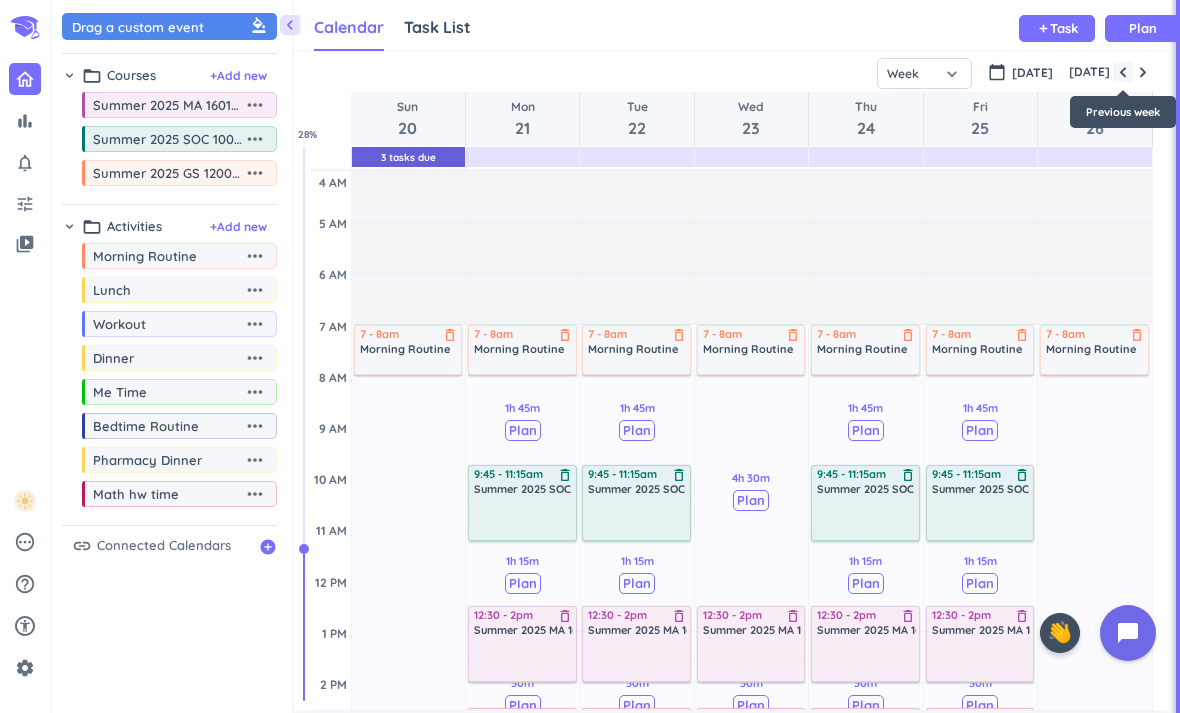 scroll, scrollTop: 104, scrollLeft: 0, axis: vertical 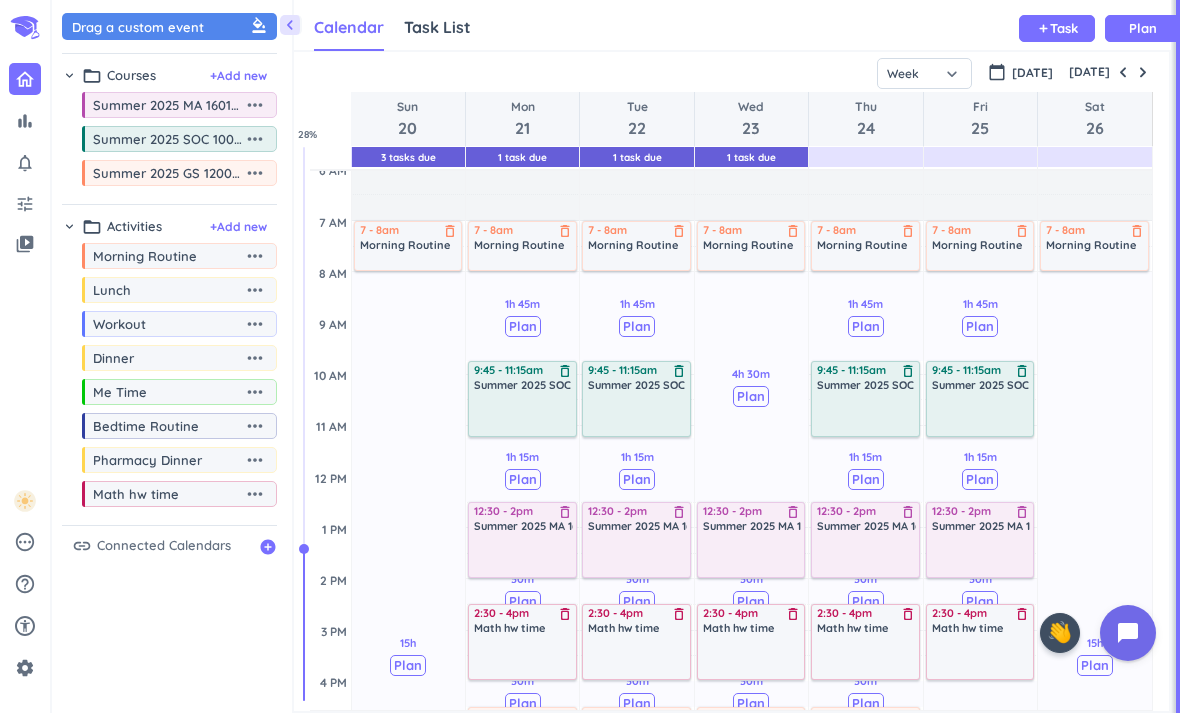 click at bounding box center (866, 157) 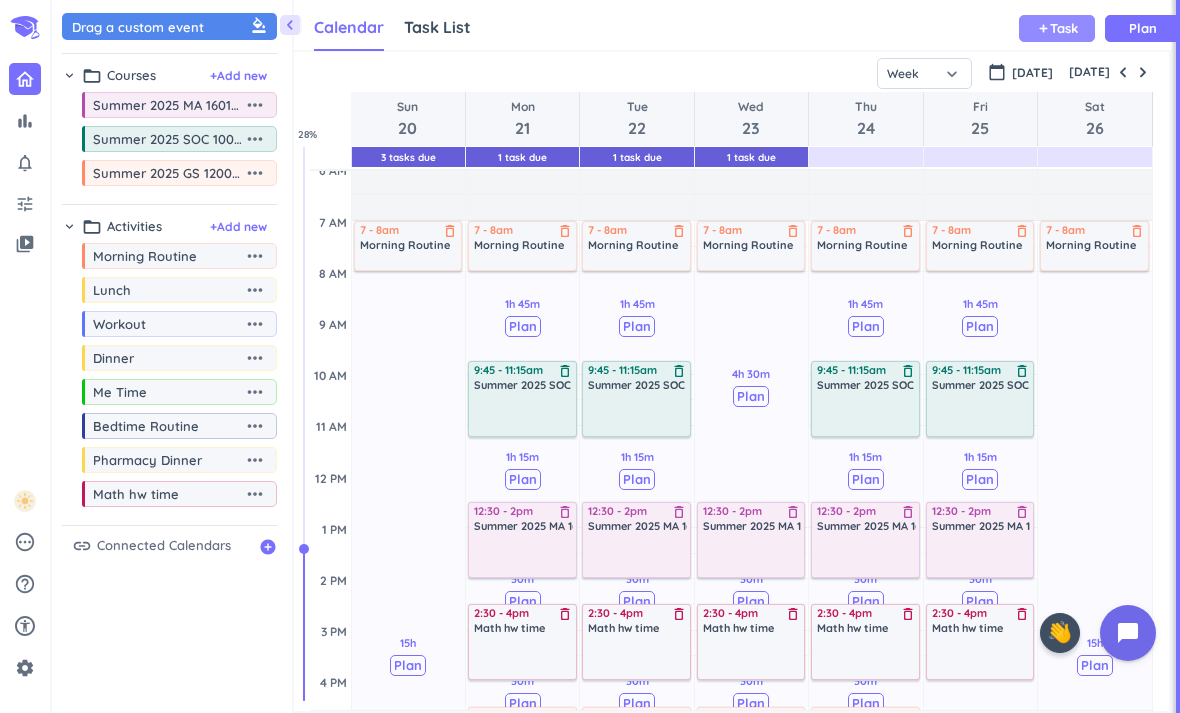 click on "add Task" at bounding box center (1057, 28) 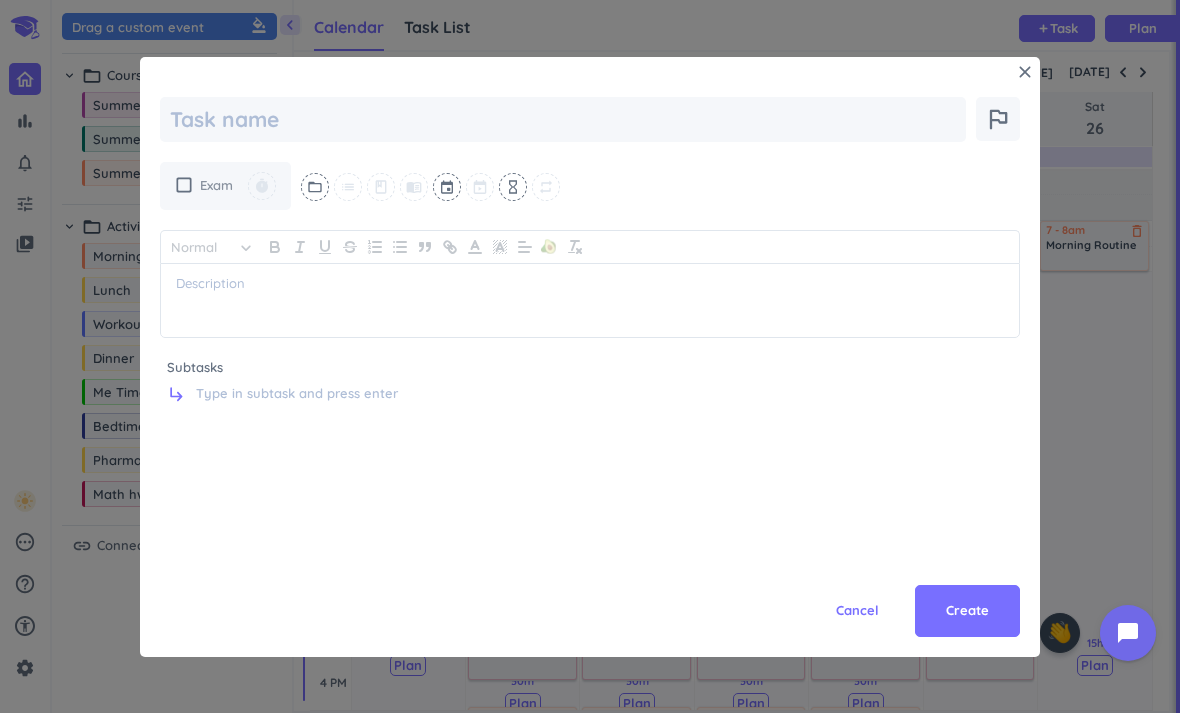 click on "check_box_outline_blank" at bounding box center (184, 185) 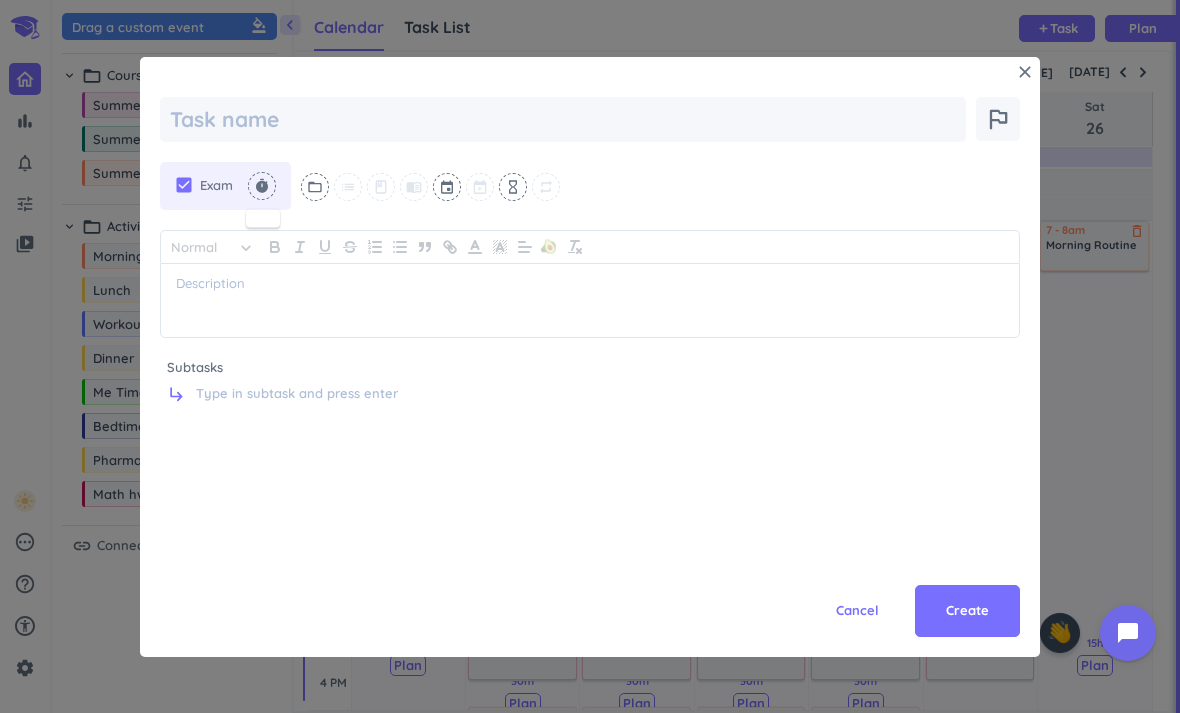 type on "x" 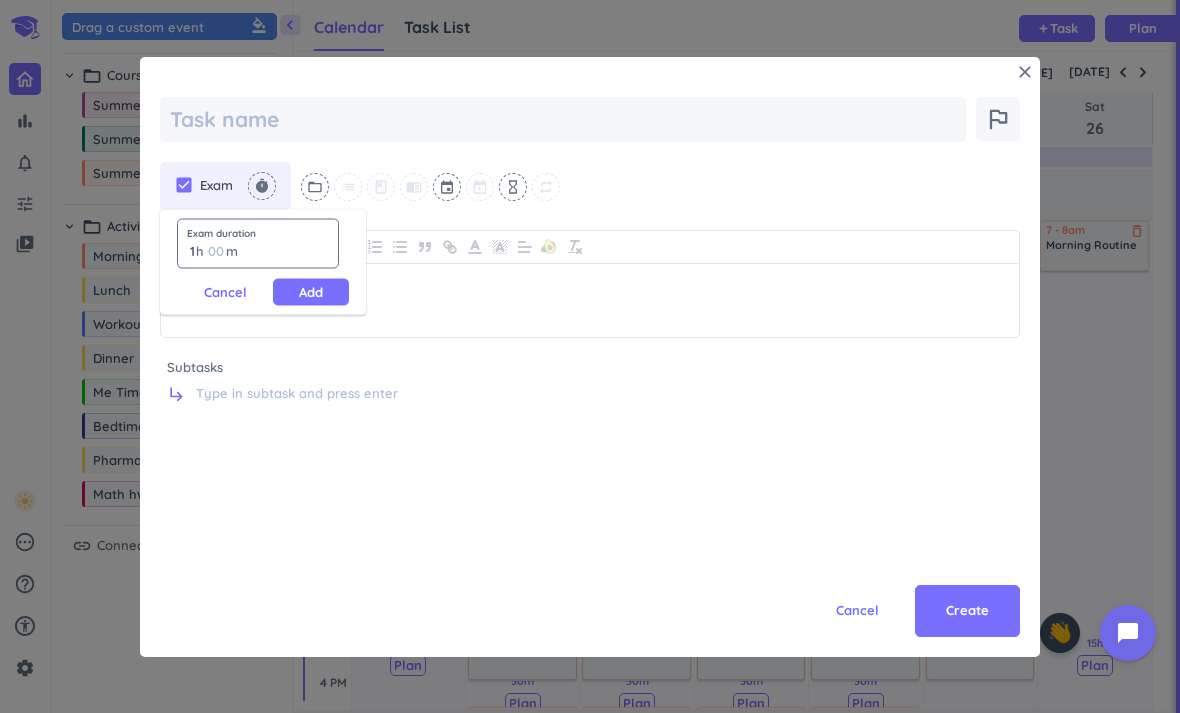 type on "1" 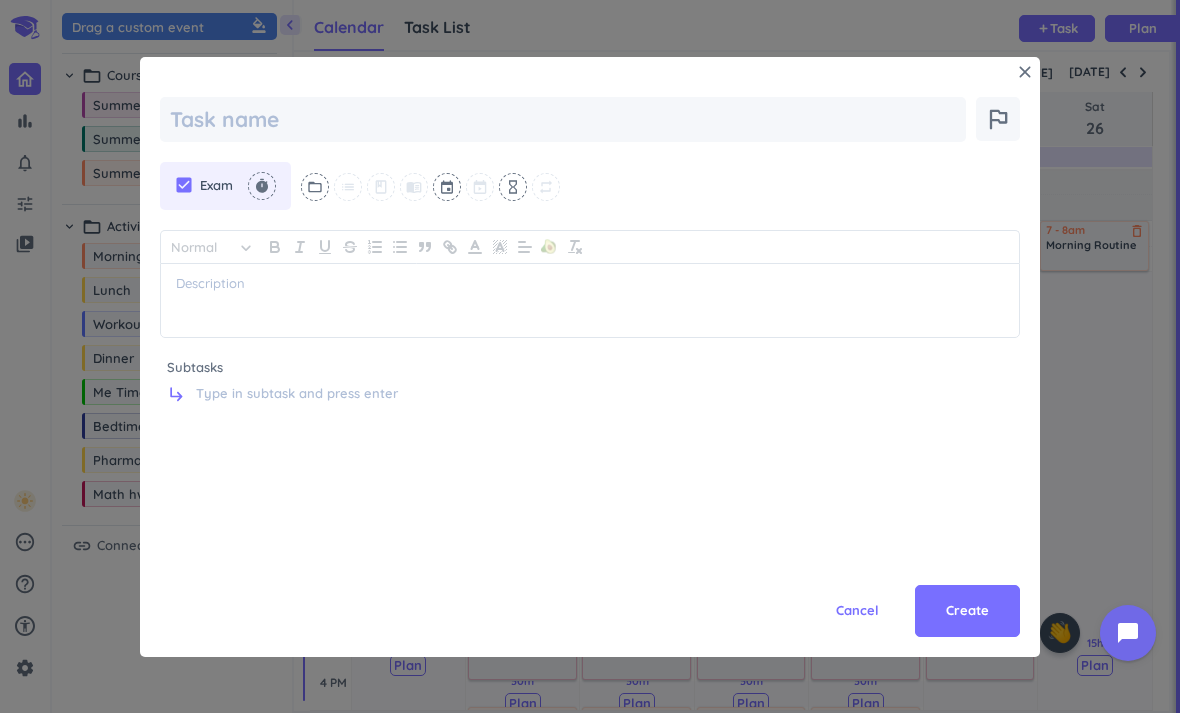 click on "bar_chart notifications_none tune video_library pending help_outline settings 1 / 9 check_circle_outline 🤘 ✨ close 👋 chevron_left Drag a custom event format_color_fill chevron_right folder_open Courses   +  Add new drag_indicator Summer 2025 MA 16010-017 LEC more_horiz drag_indicator Summer 2025 SOC 10000-009 LEC more_horiz drag_indicator Summer 2025 GS 12000-041 LEC more_horiz chevron_right folder_open Activities   +  Add new drag_indicator Morning Routine more_horiz drag_indicator Lunch more_horiz drag_indicator Workout more_horiz drag_indicator Dinner more_horiz drag_indicator Me Time more_horiz drag_indicator Bedtime Routine more_horiz drag_indicator Pharmacy Dinner more_horiz drag_indicator Math hw time more_horiz link Connected Calendars add_circle Calendar Task List Calendar keyboard_arrow_down add Task Plan 3   Tasks   Due 1   Task   Due 1   Task   Due 1   Task   Due SHOVEL [DATE] - [DATE] Week Month Next 7 days keyboard_arrow_down Week keyboard_arrow_down calendar_today [DATE] [DATE] 20" at bounding box center (590, 356) 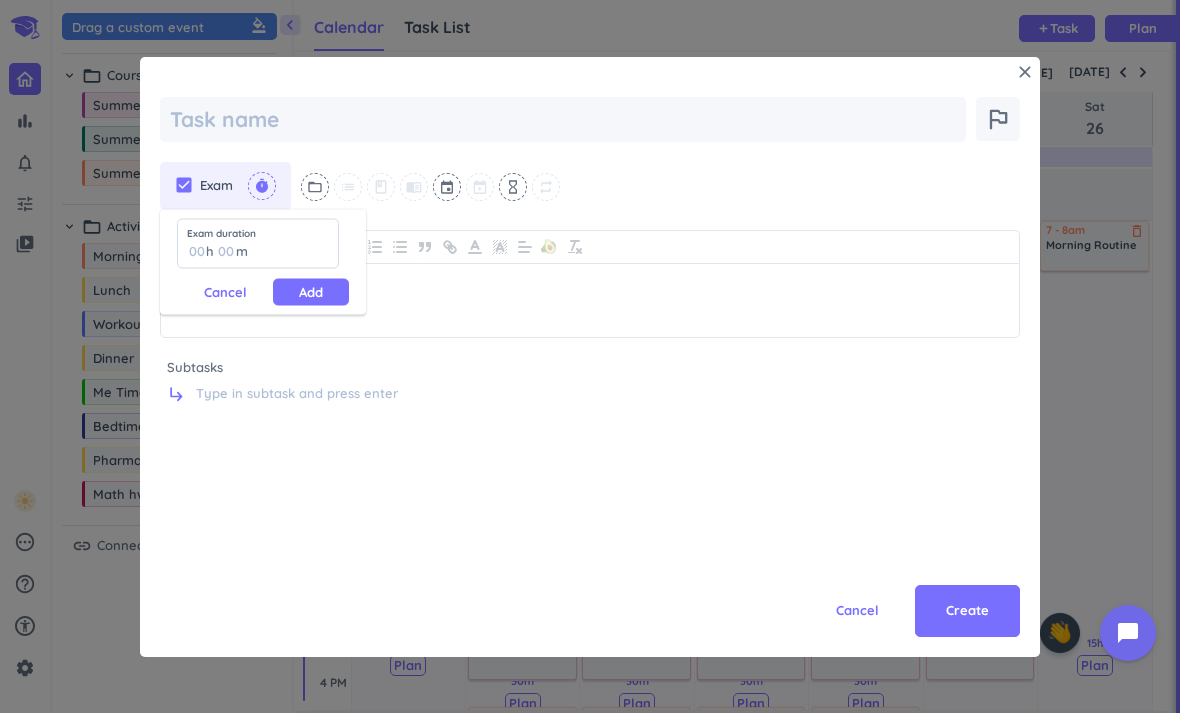 click on "timer" at bounding box center (262, 186) 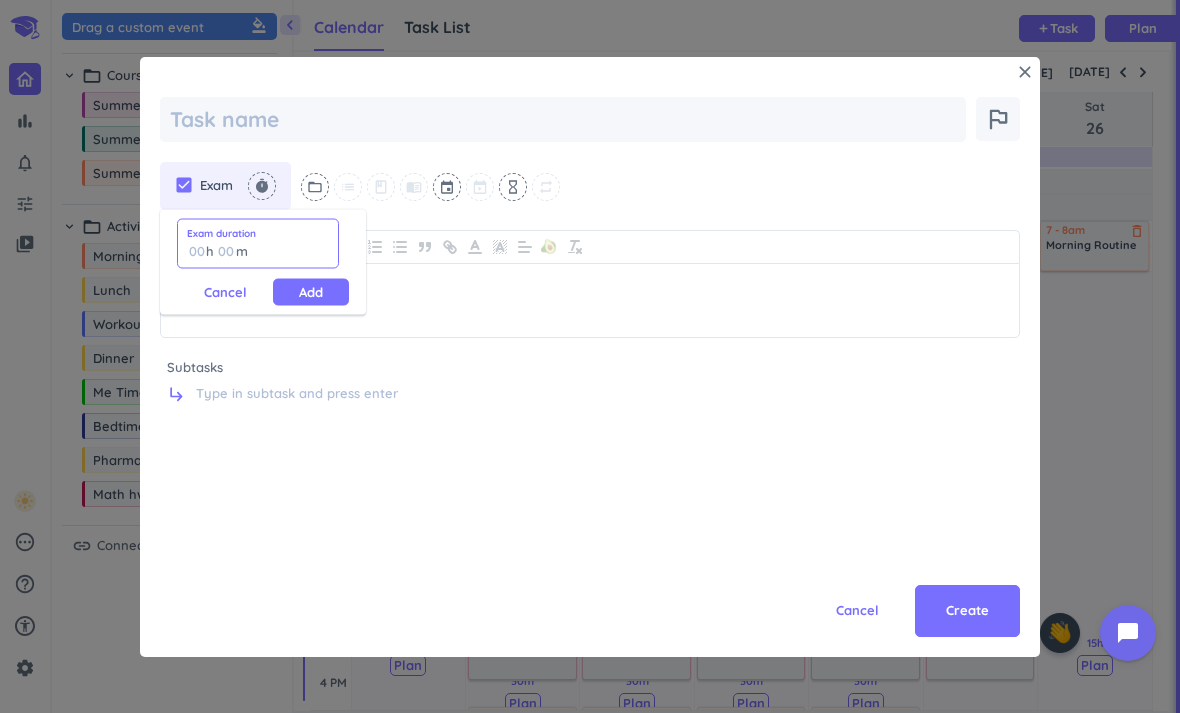 click at bounding box center (196, 251) 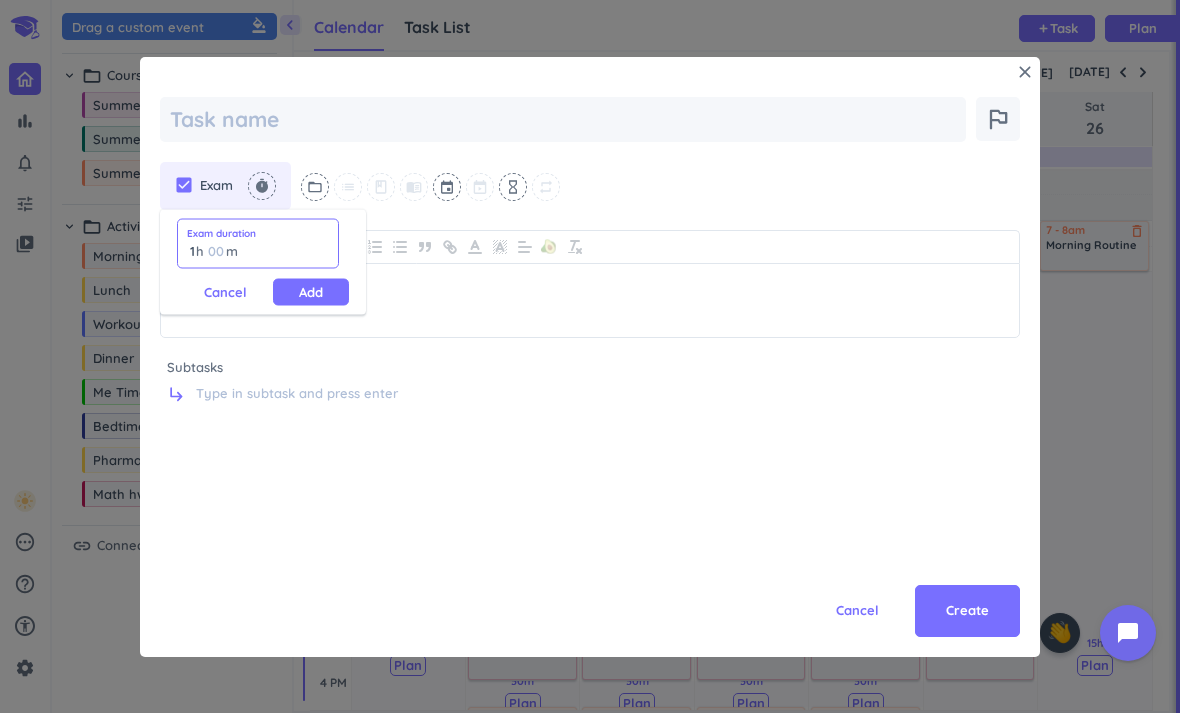 type on "1" 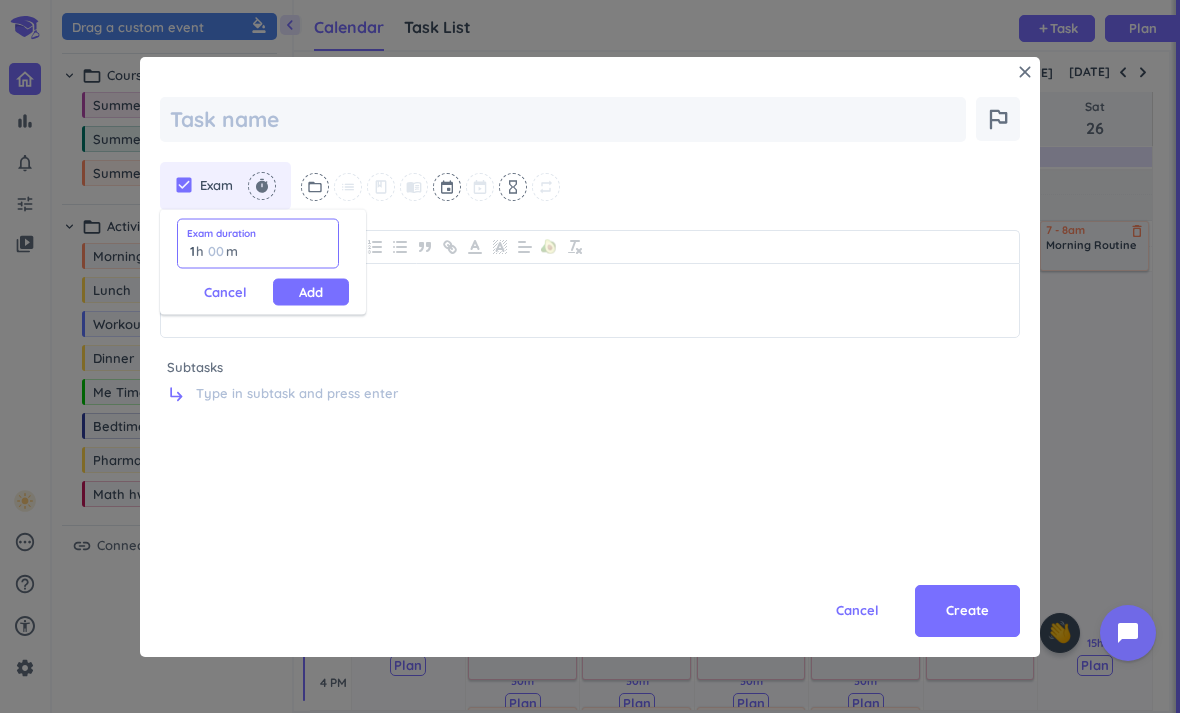 click at bounding box center (215, 251) 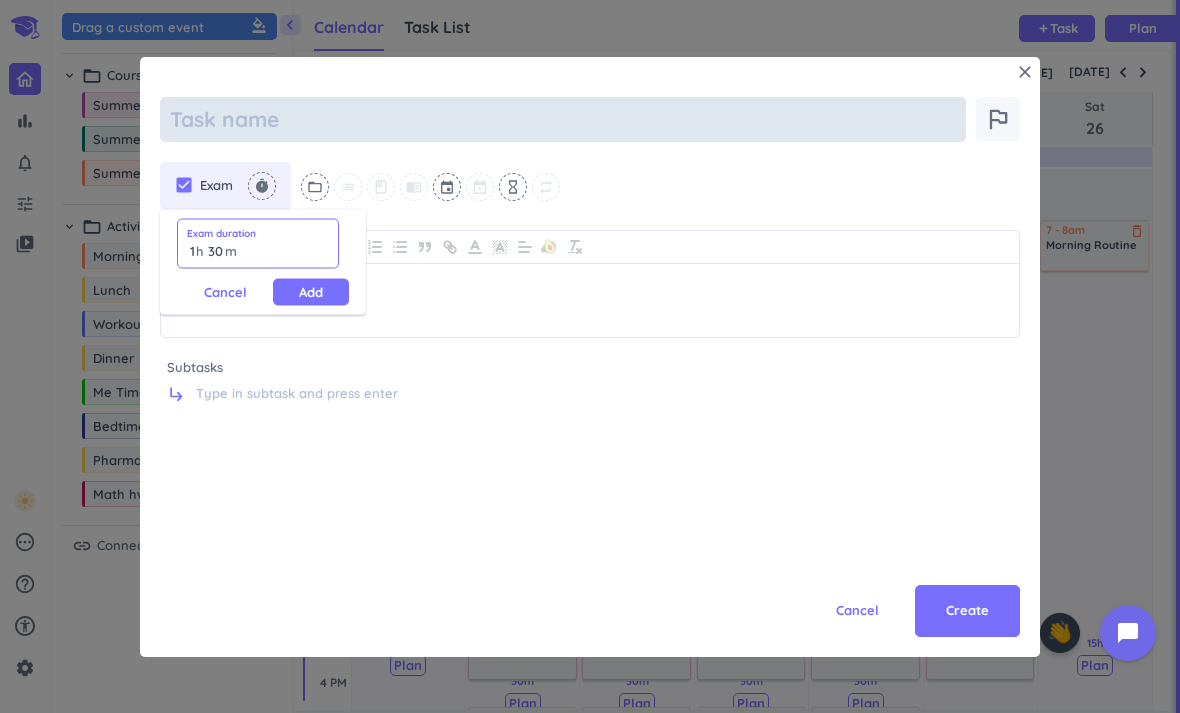 type on "30" 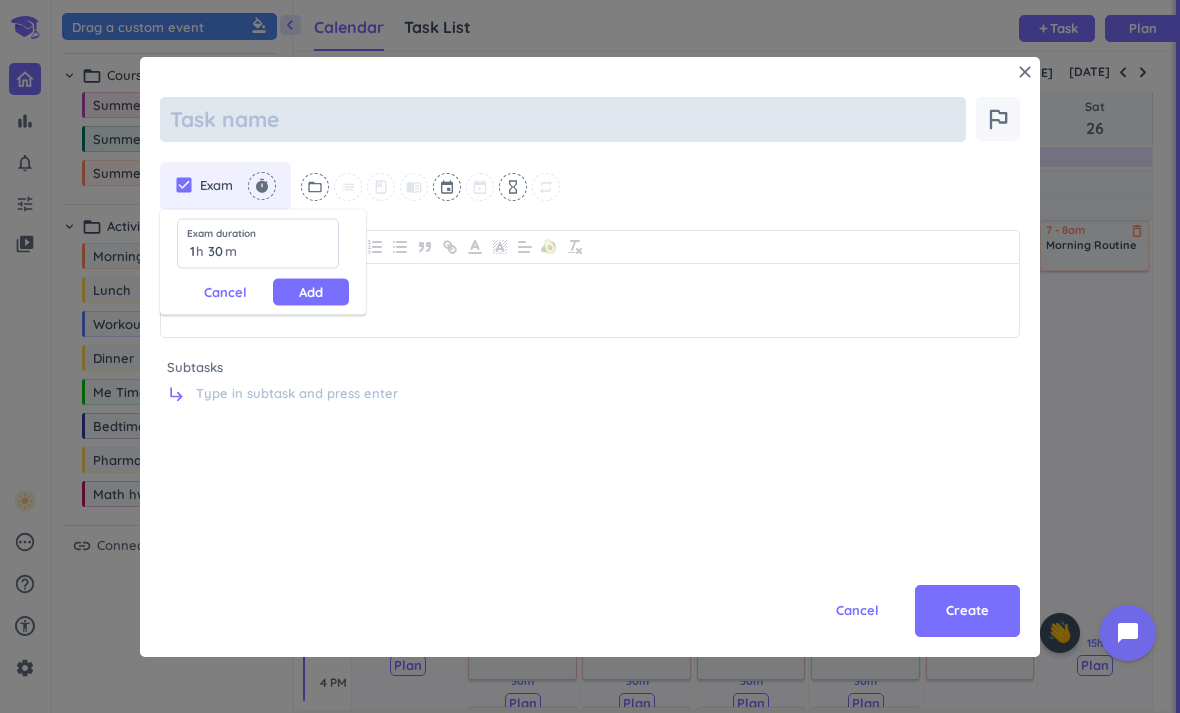 click at bounding box center [563, 119] 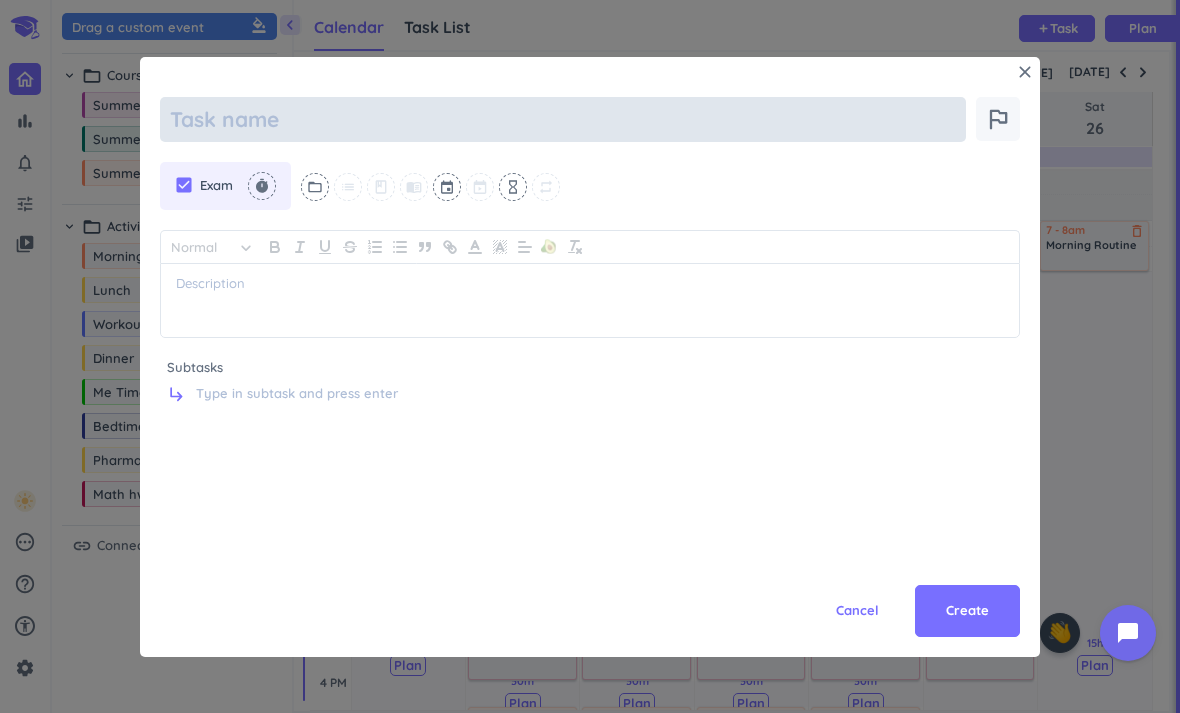 type on "x" 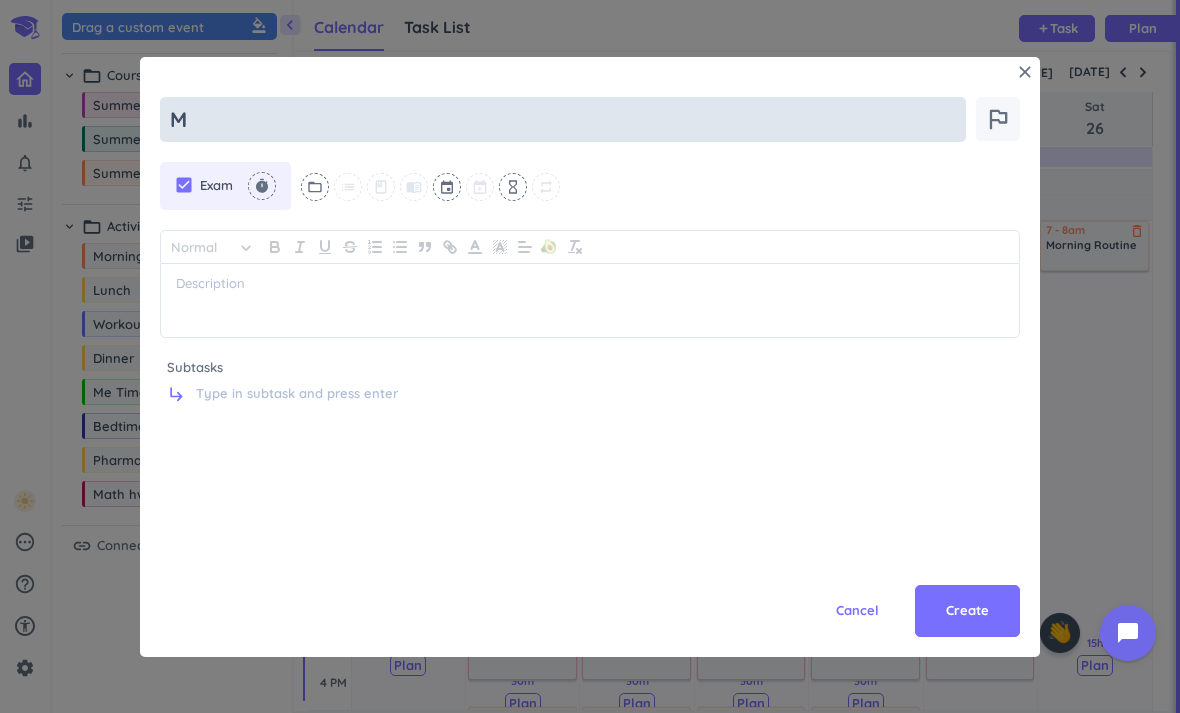 type on "x" 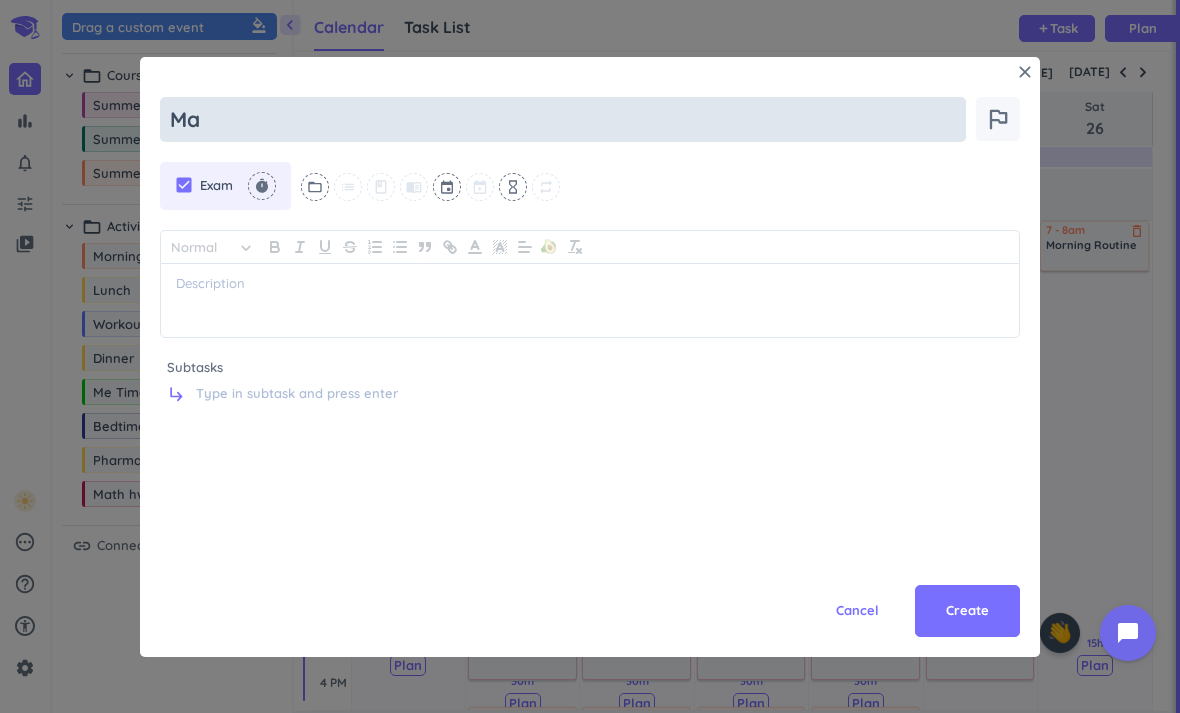 type on "x" 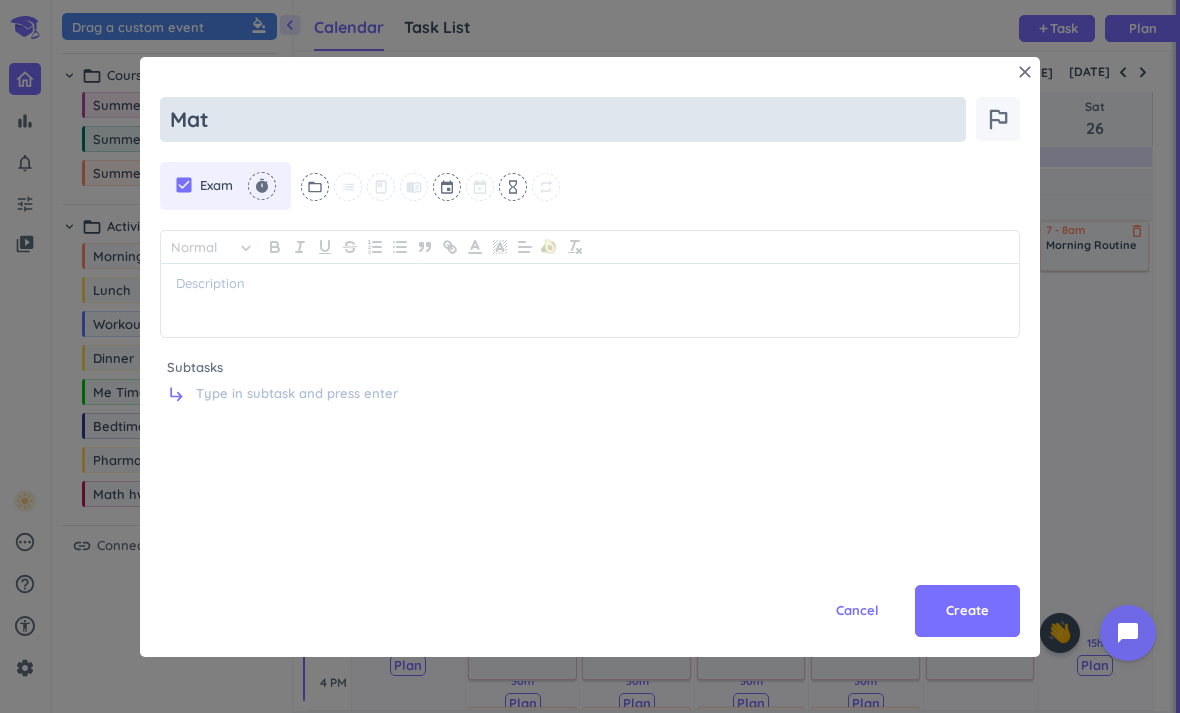 type on "x" 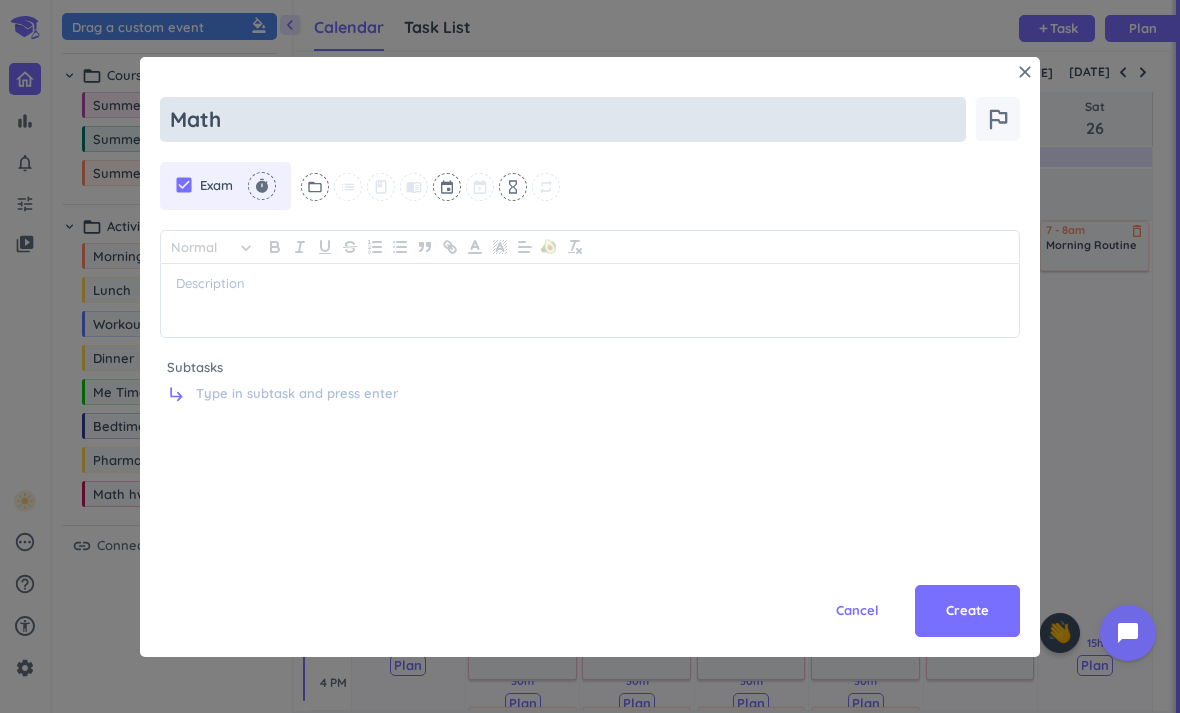 type on "x" 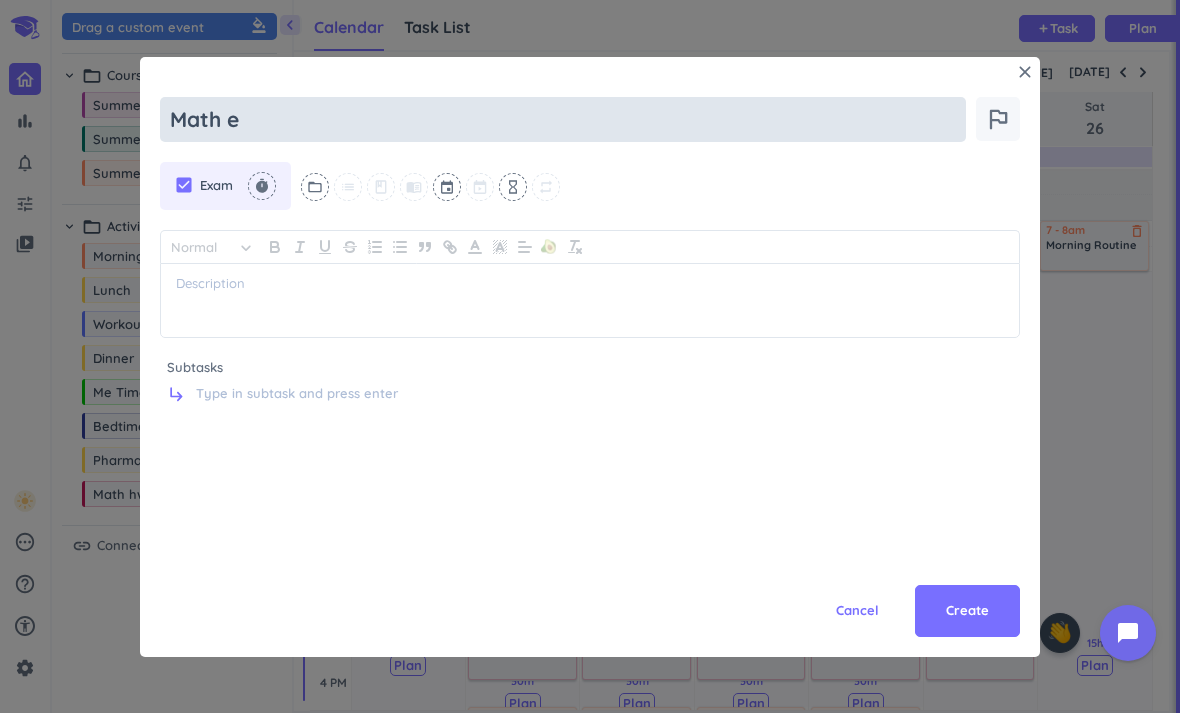 type on "x" 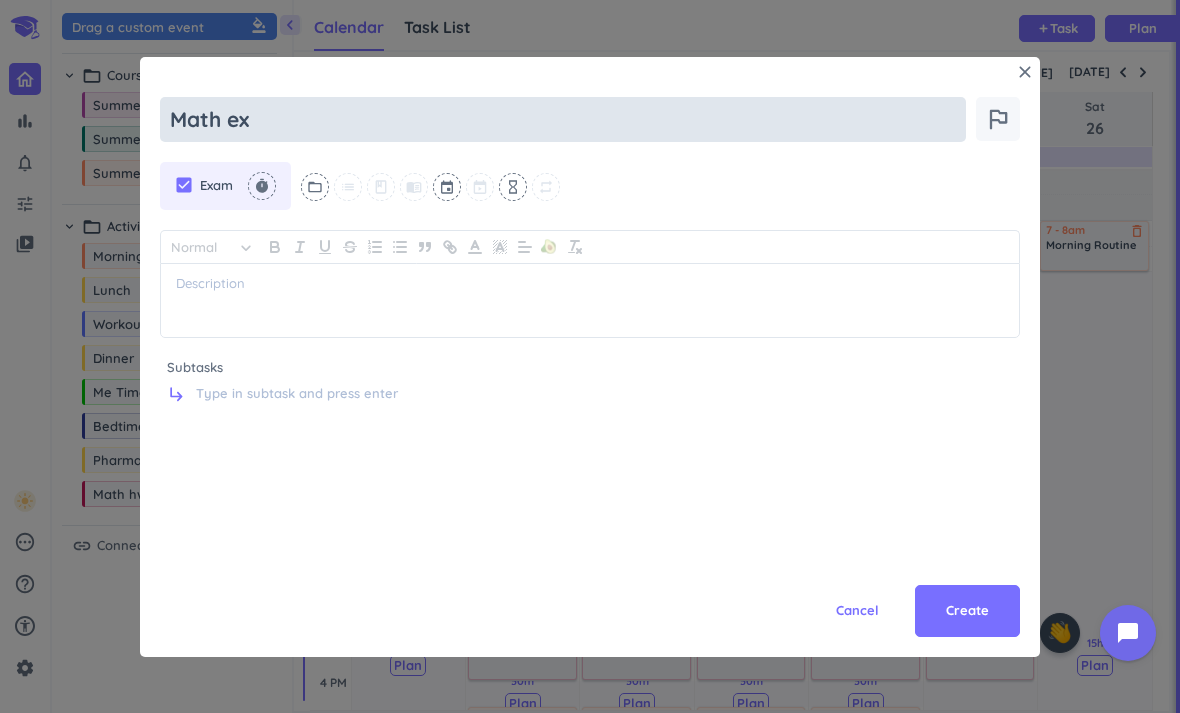 type on "x" 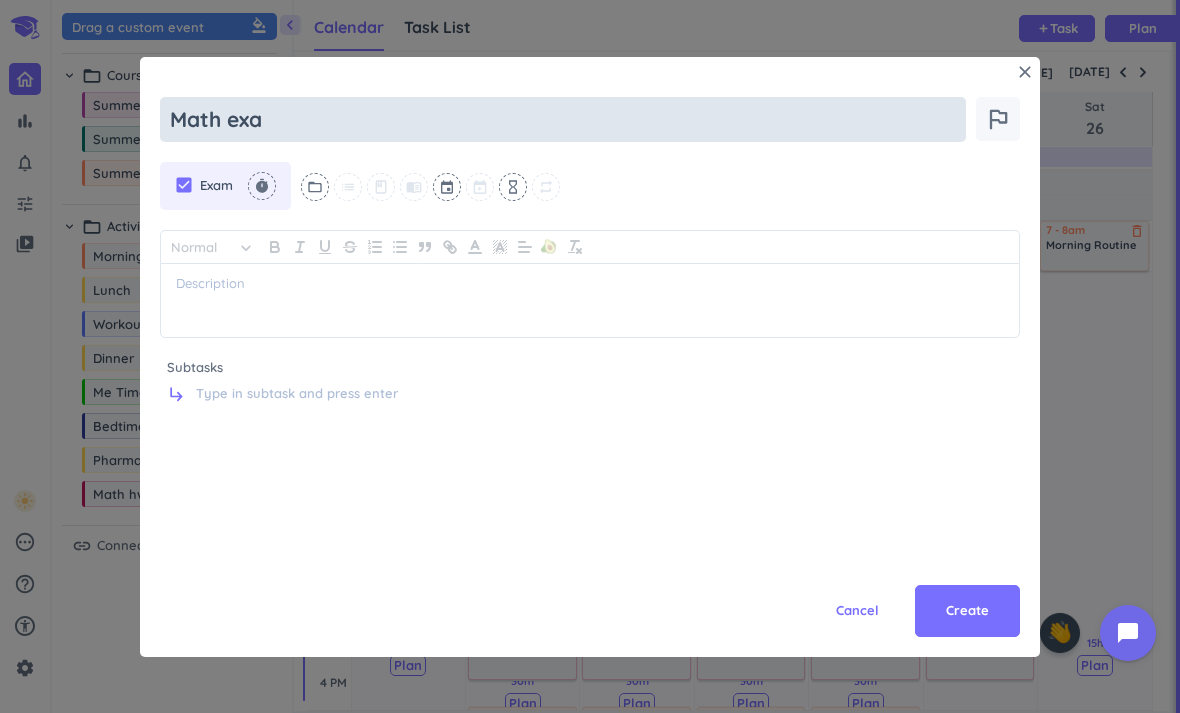 type on "x" 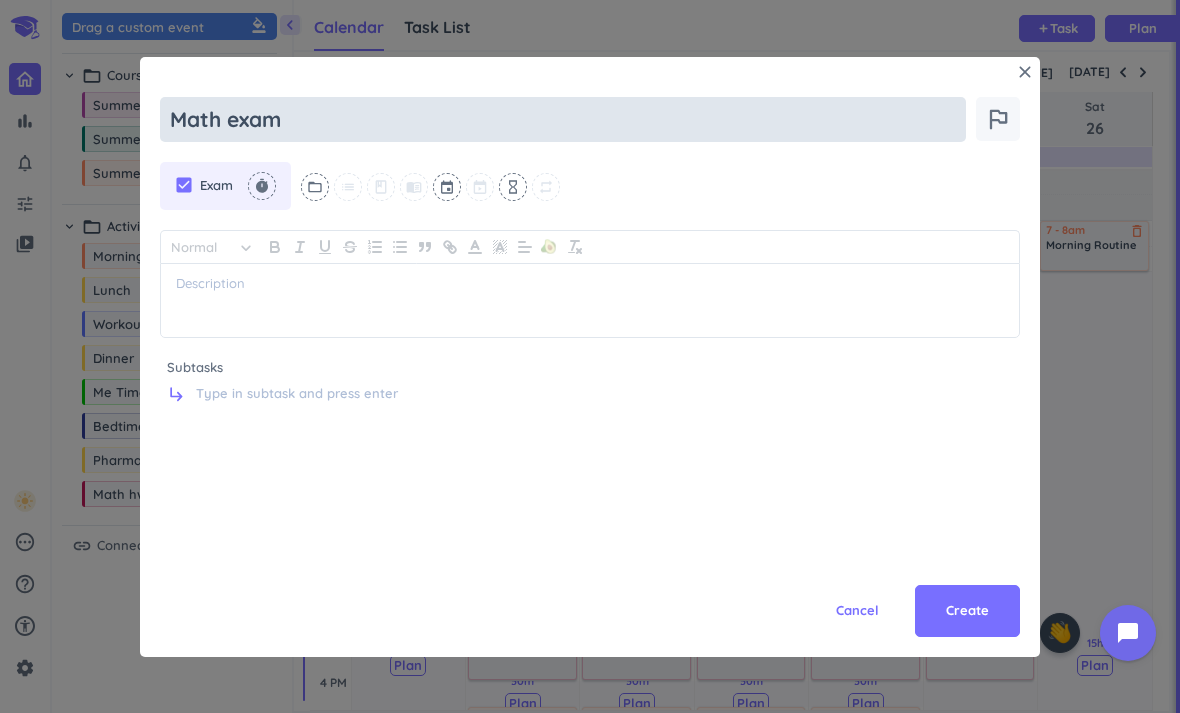 type on "x" 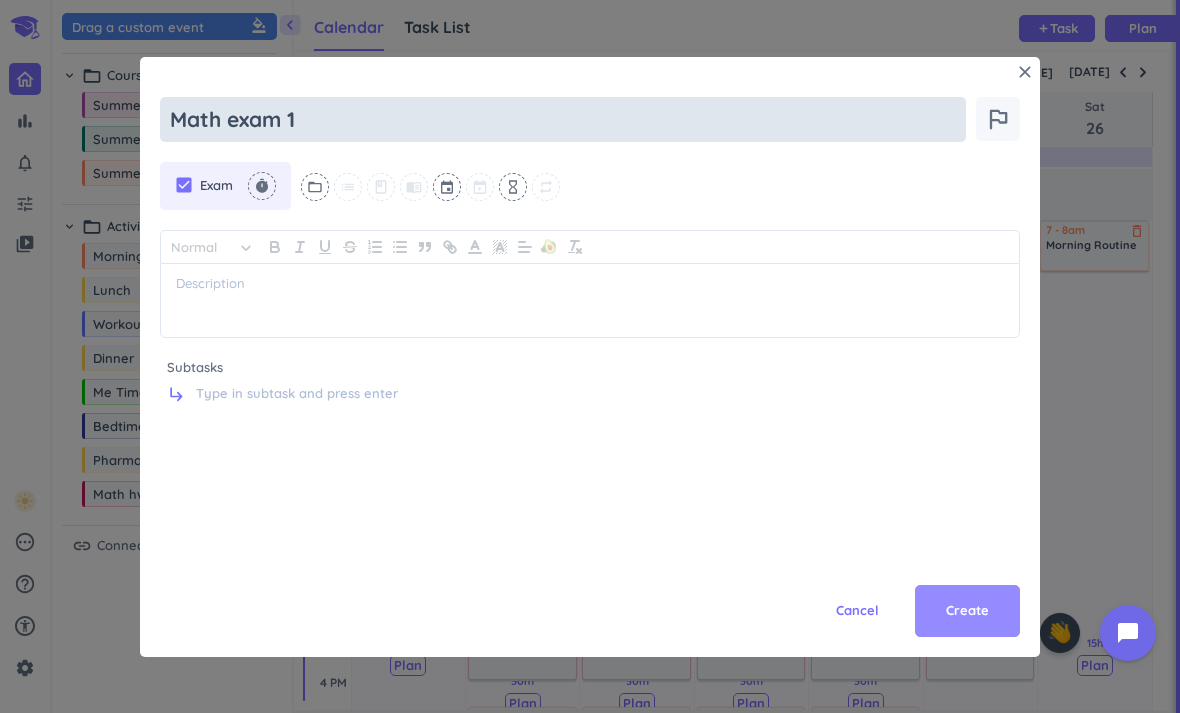 type on "Math exam 1" 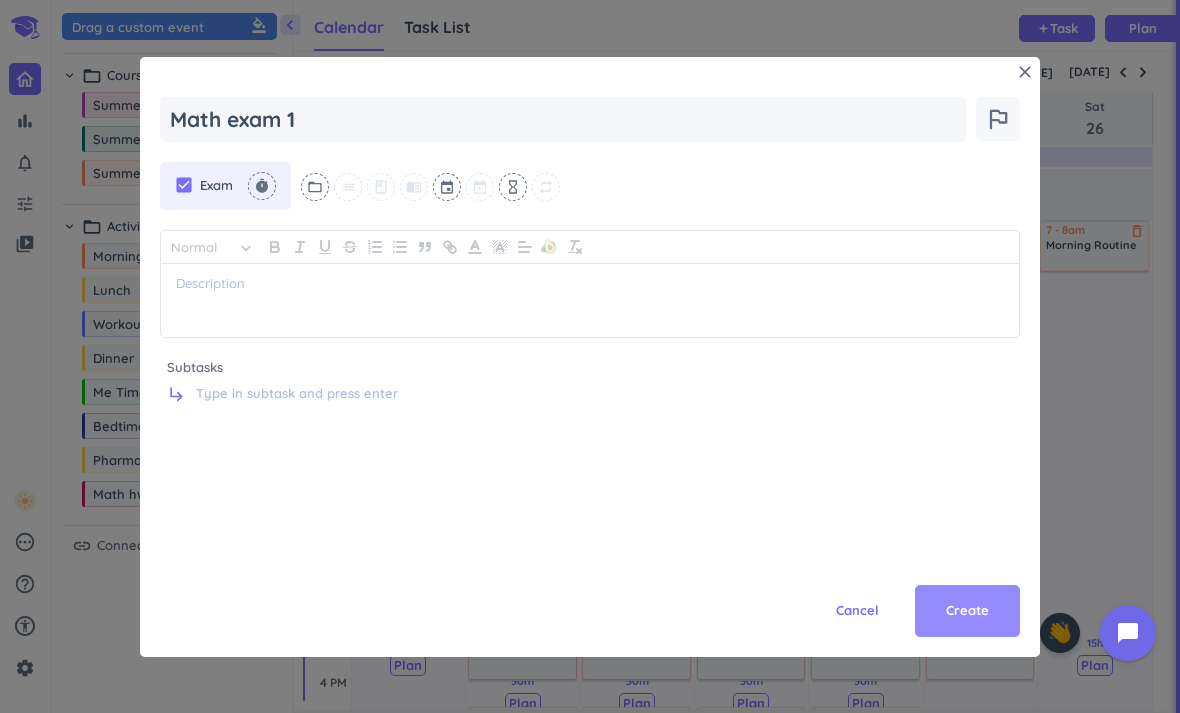 click on "Create" at bounding box center [967, 611] 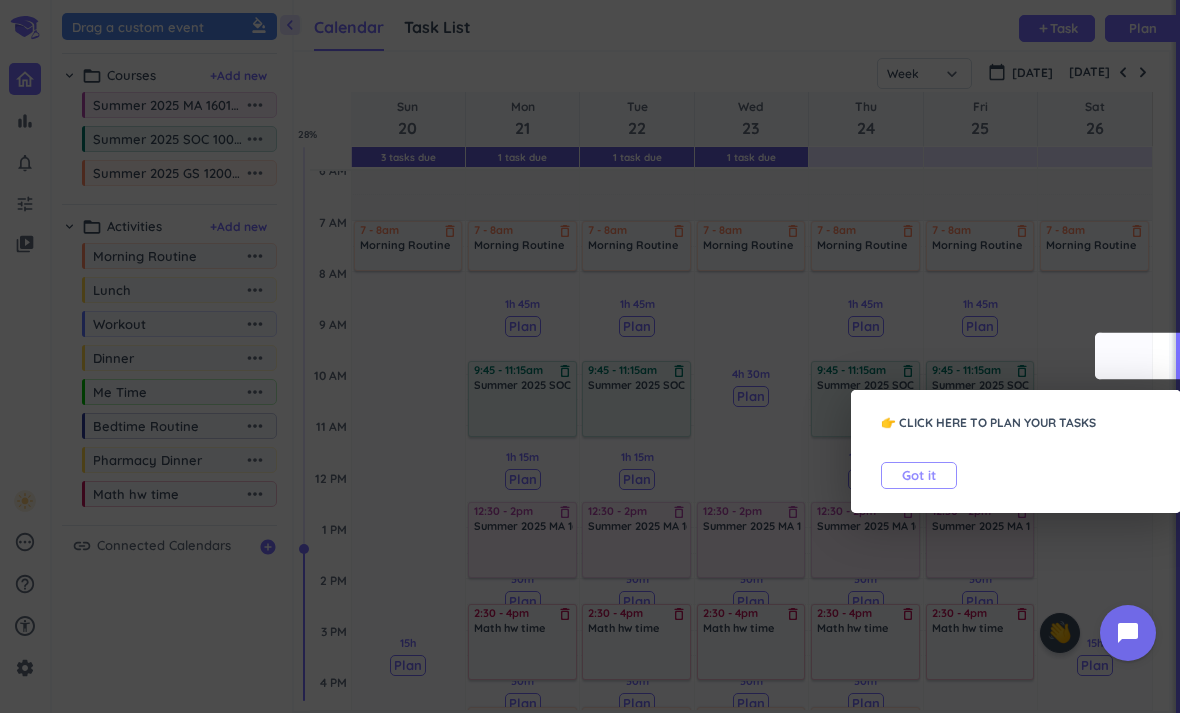 click on "Got it" at bounding box center [919, 475] 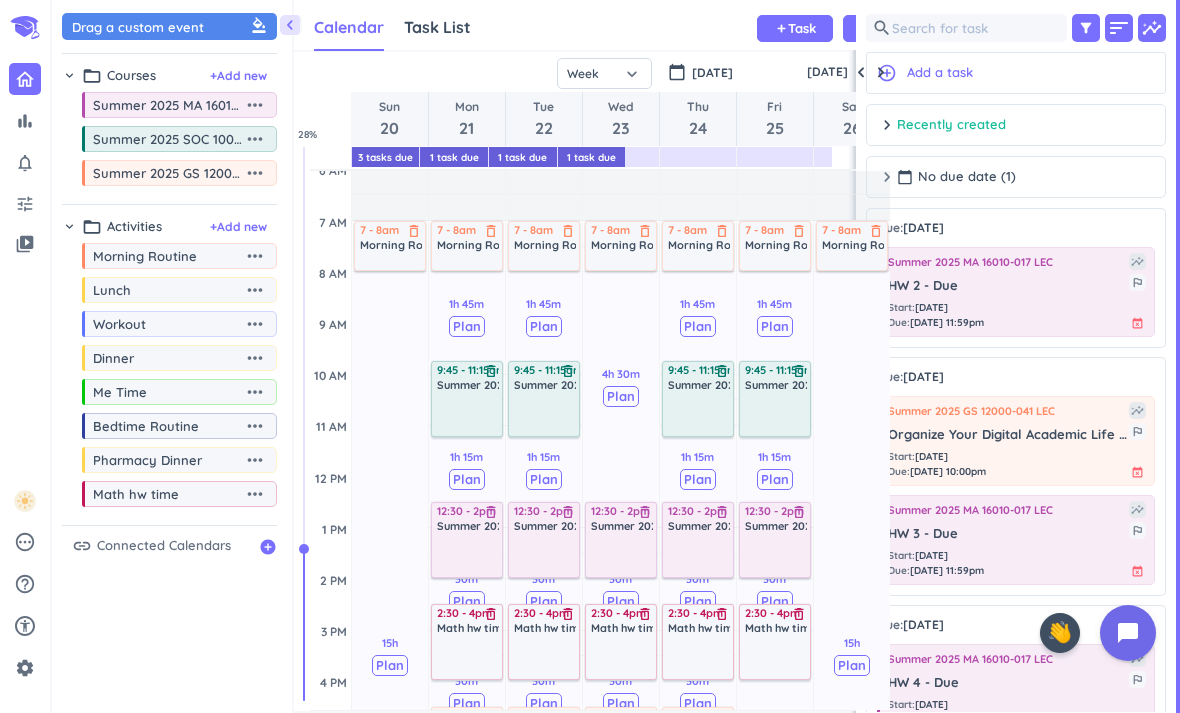 scroll, scrollTop: 50, scrollLeft: 563, axis: both 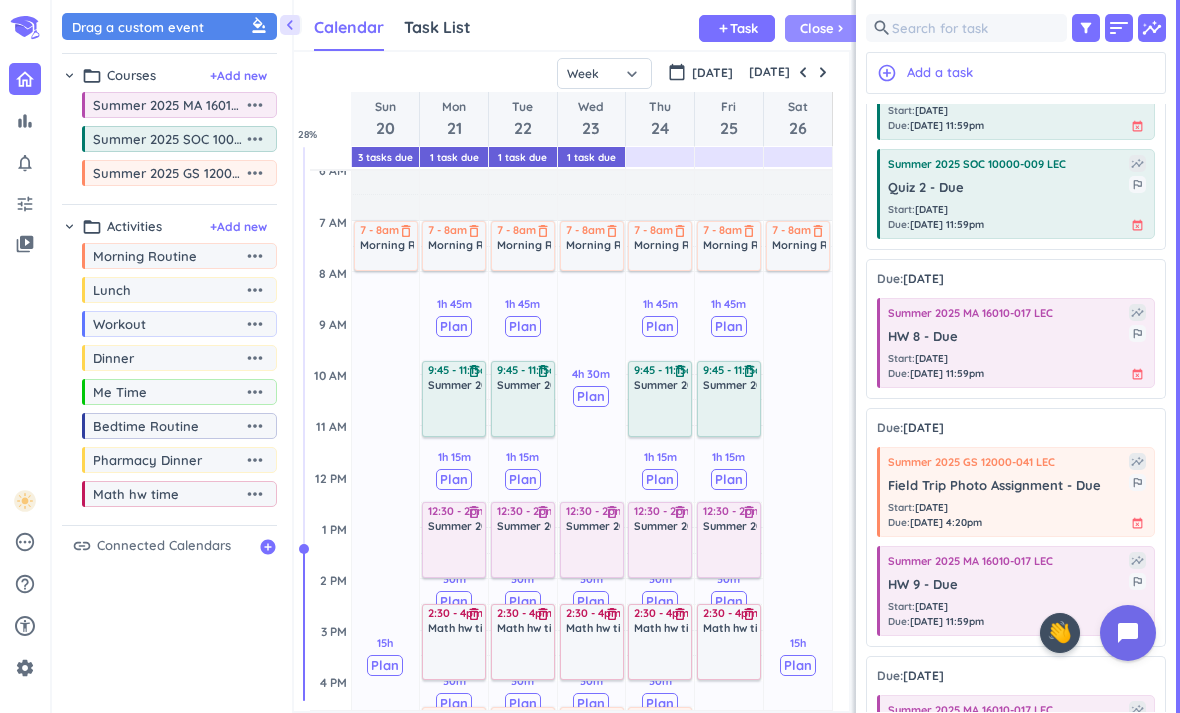 click on "Close chevron_right" at bounding box center (823, 28) 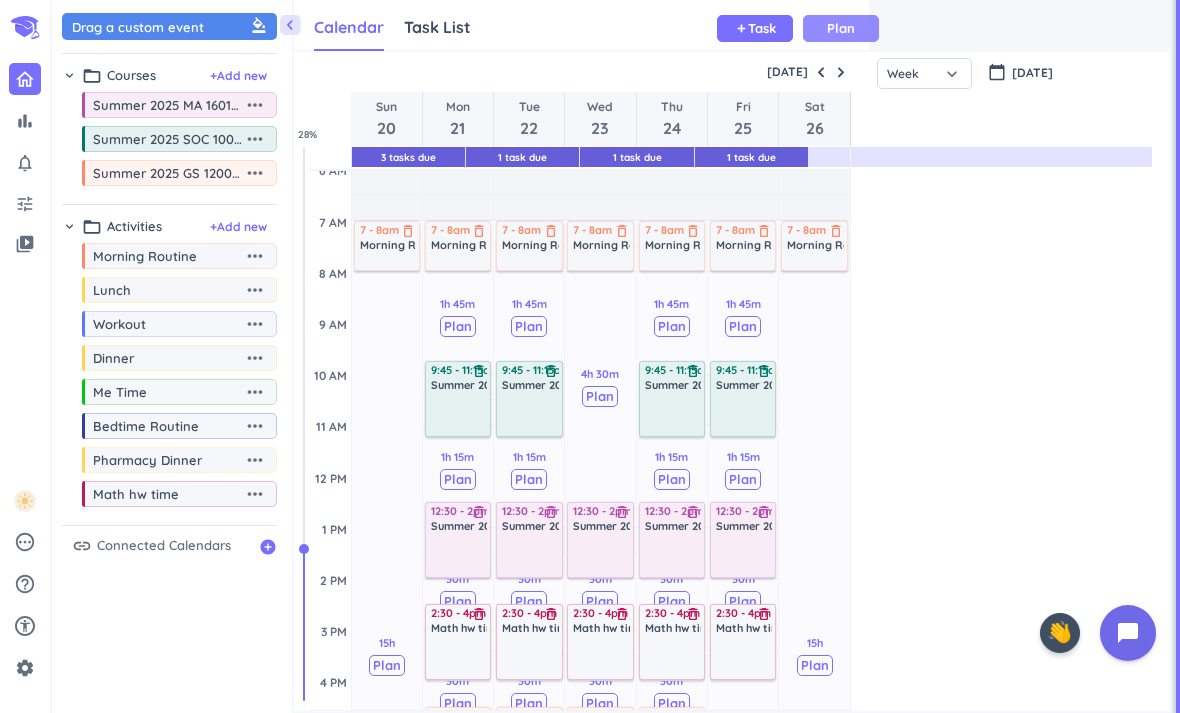 scroll, scrollTop: 1, scrollLeft: 0, axis: vertical 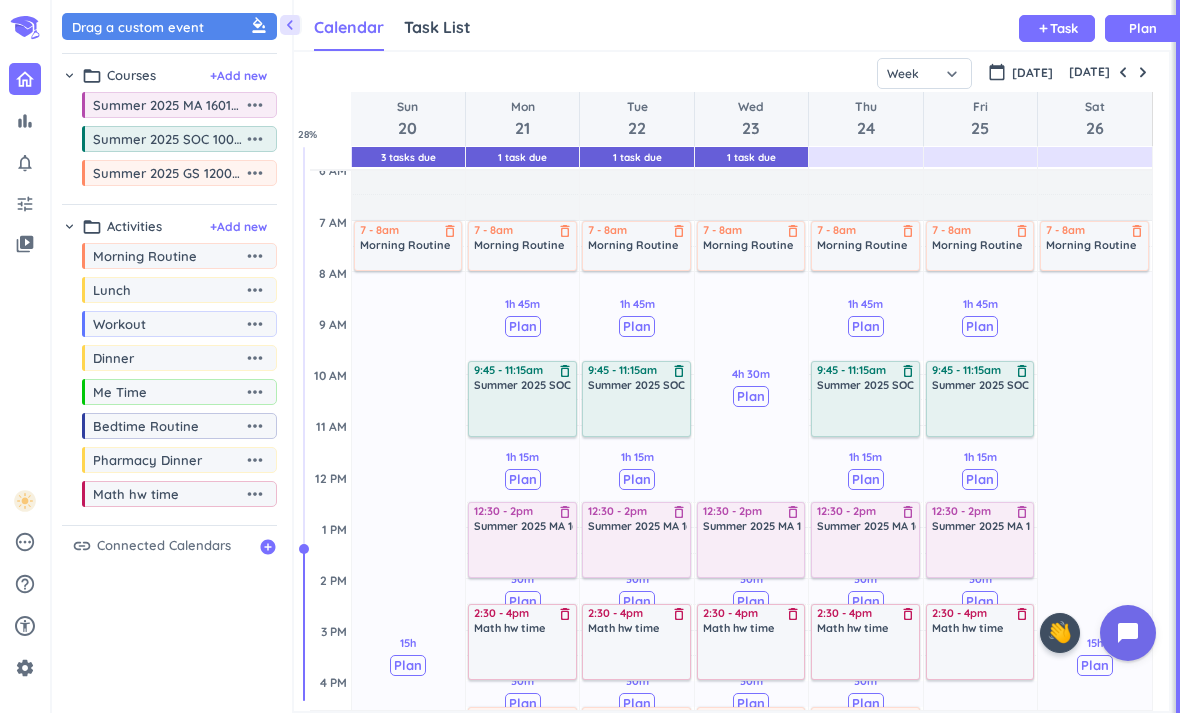 click at bounding box center [866, 157] 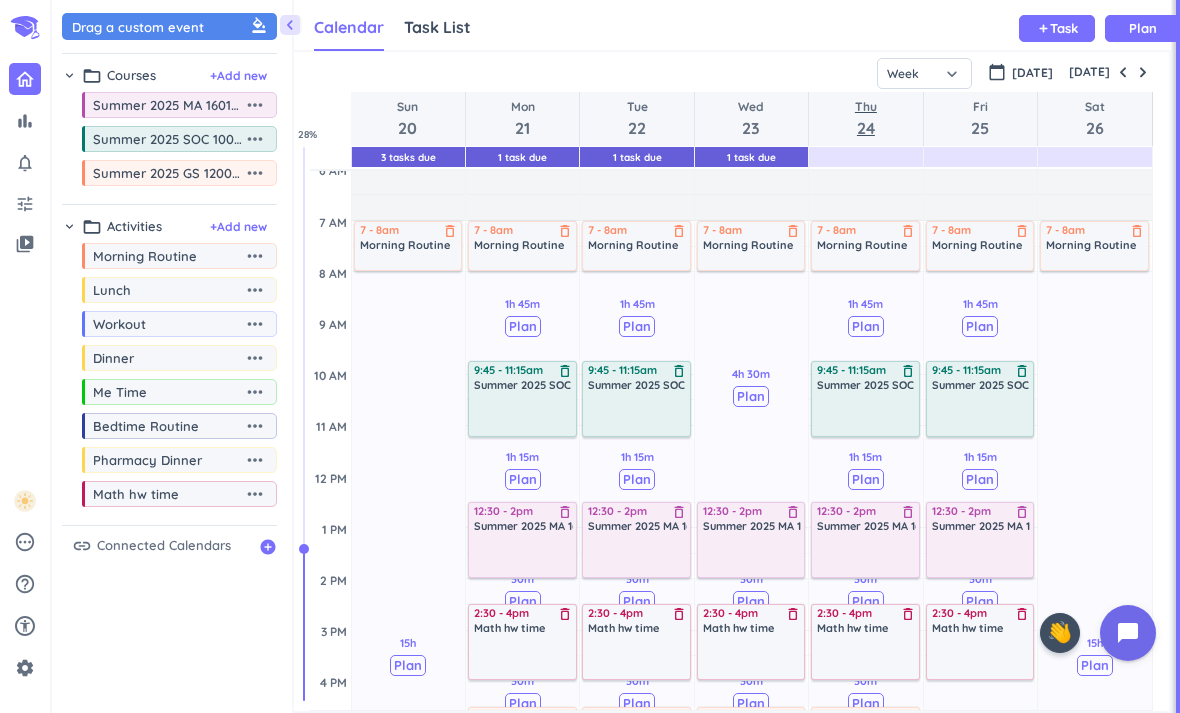 click on "24" at bounding box center (866, 128) 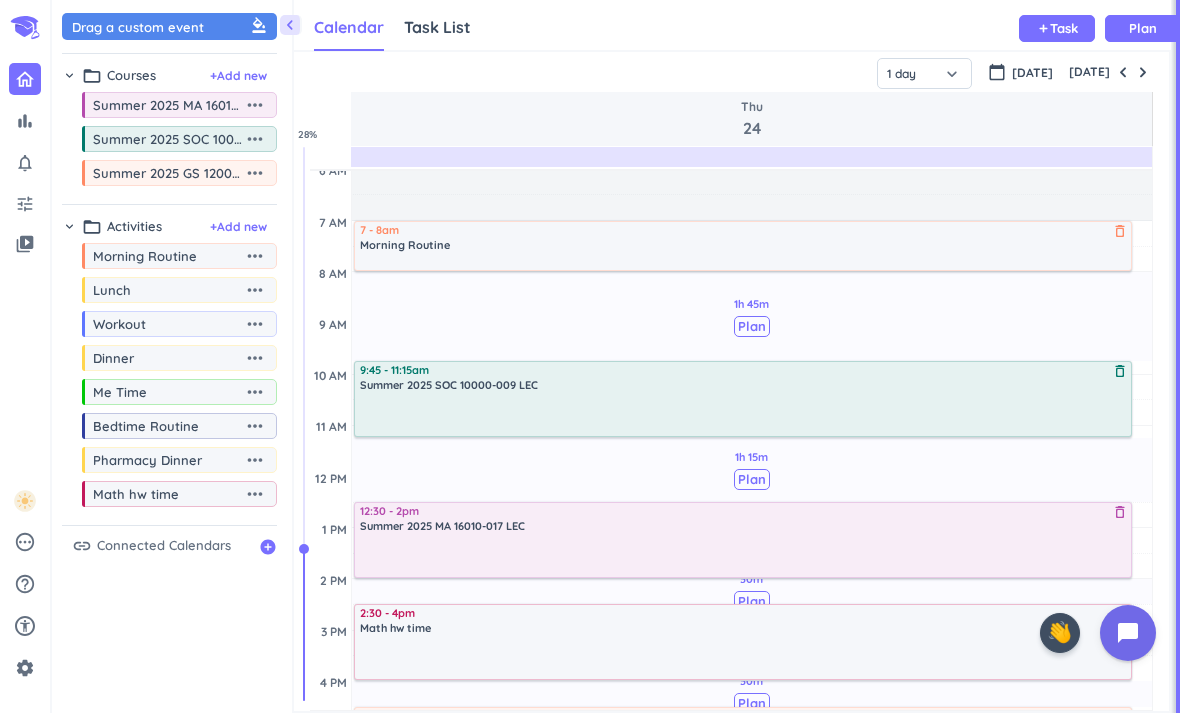 type on "1 day" 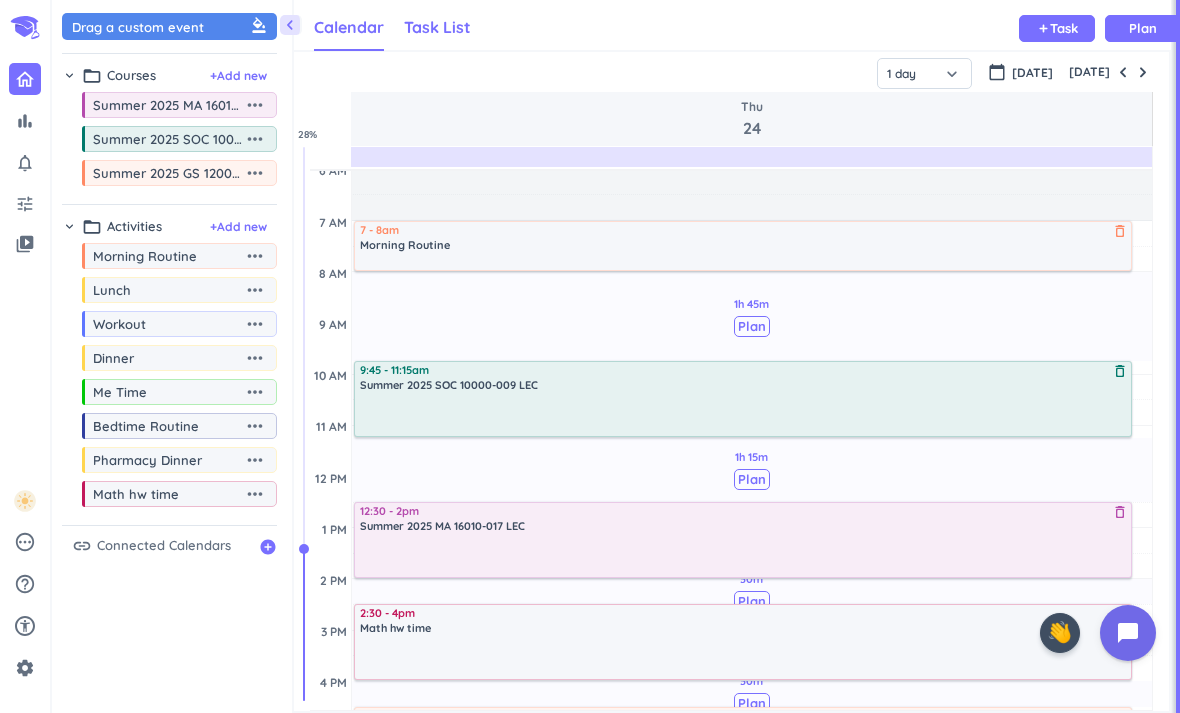 click on "Task List" at bounding box center (437, 28) 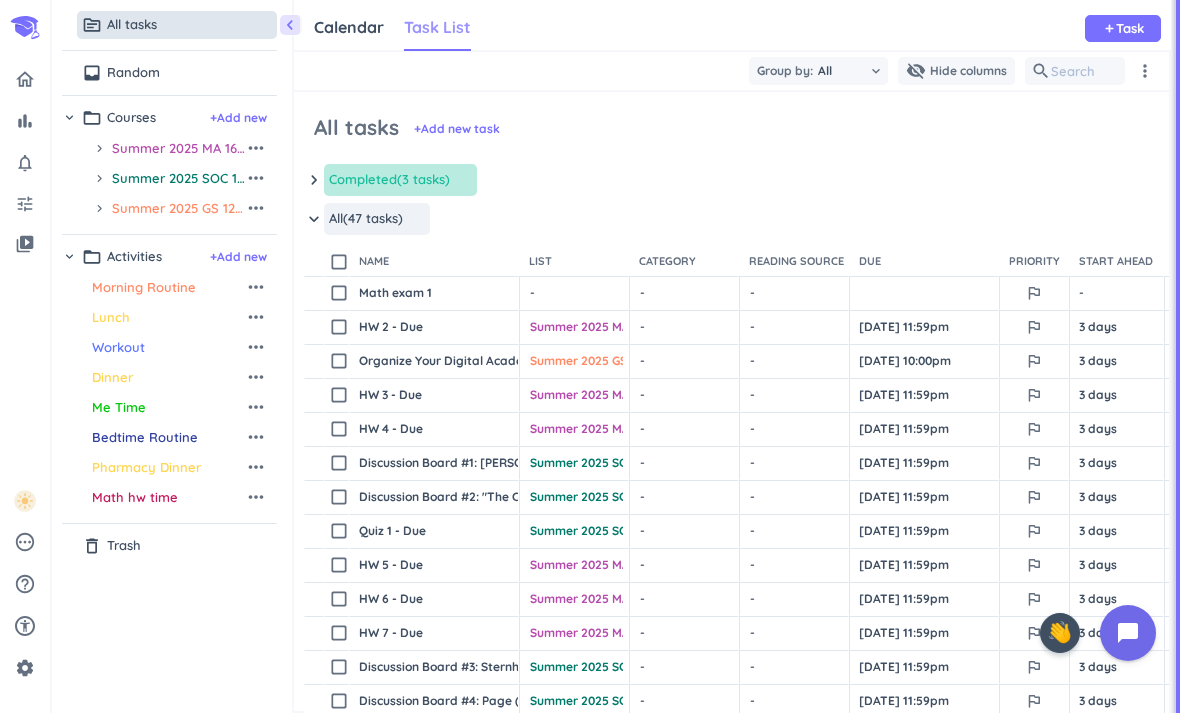 scroll, scrollTop: 50, scrollLeft: 877, axis: both 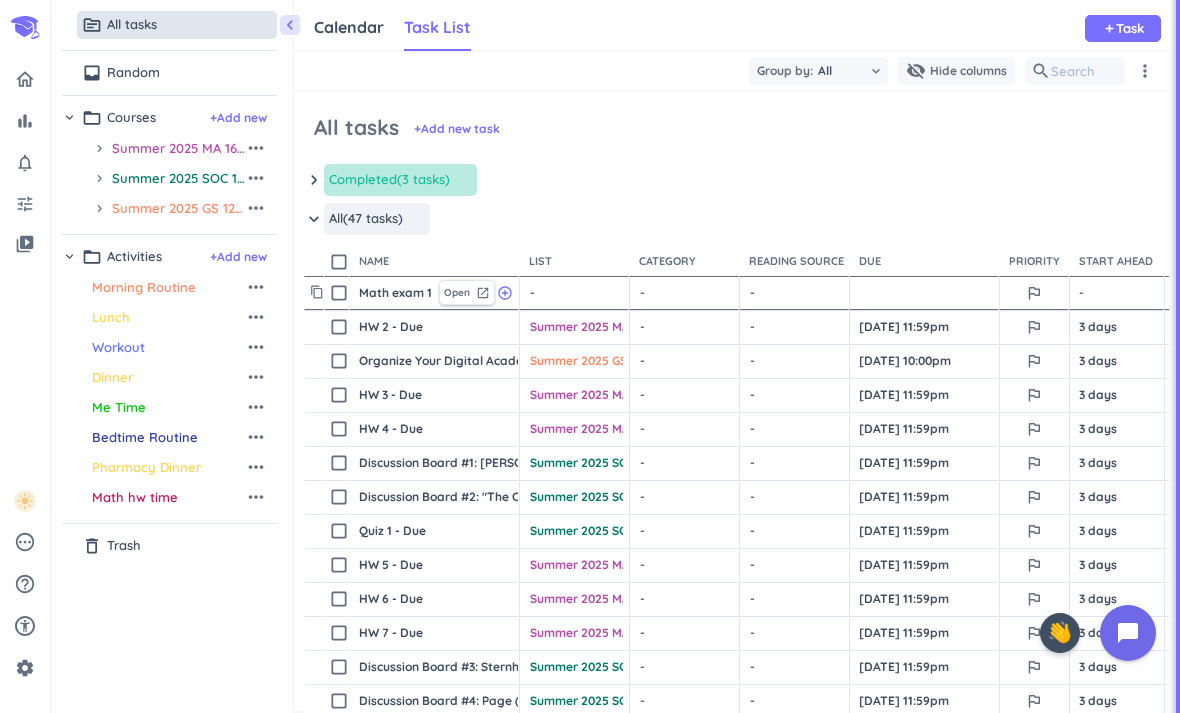 click on "- cancel keyboard_arrow_down" at bounding box center [574, 293] 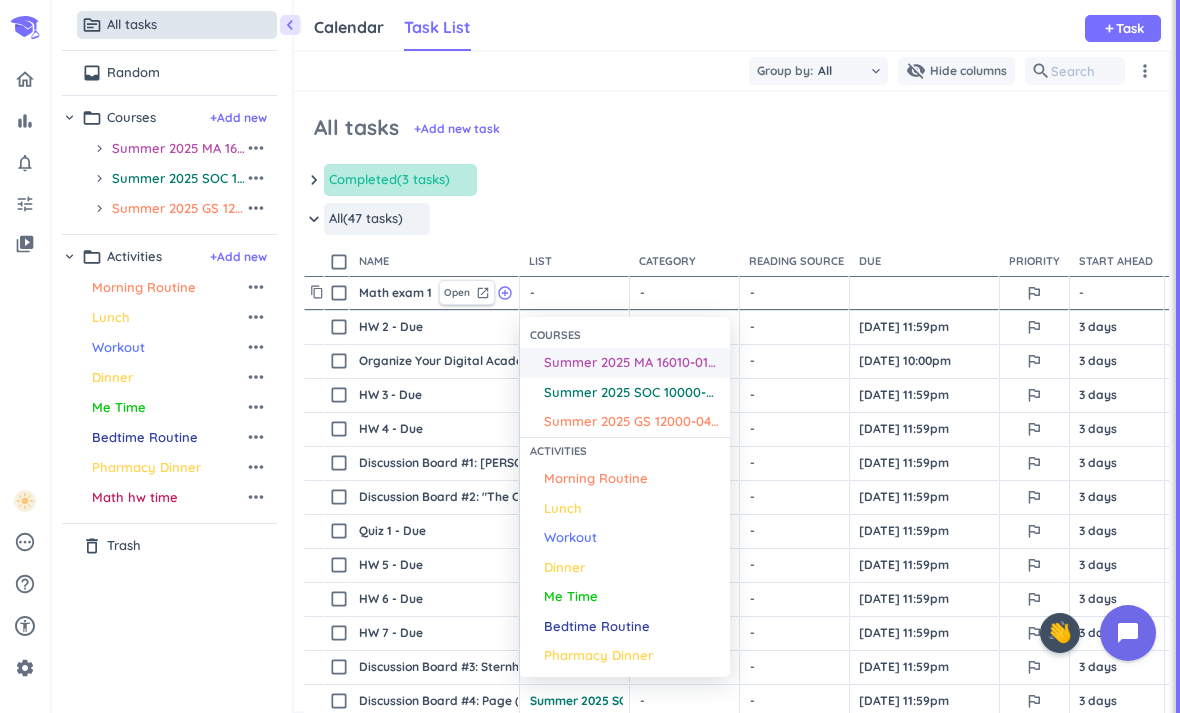 click on "Summer 2025 MA 16010-017 LEC" at bounding box center [632, 363] 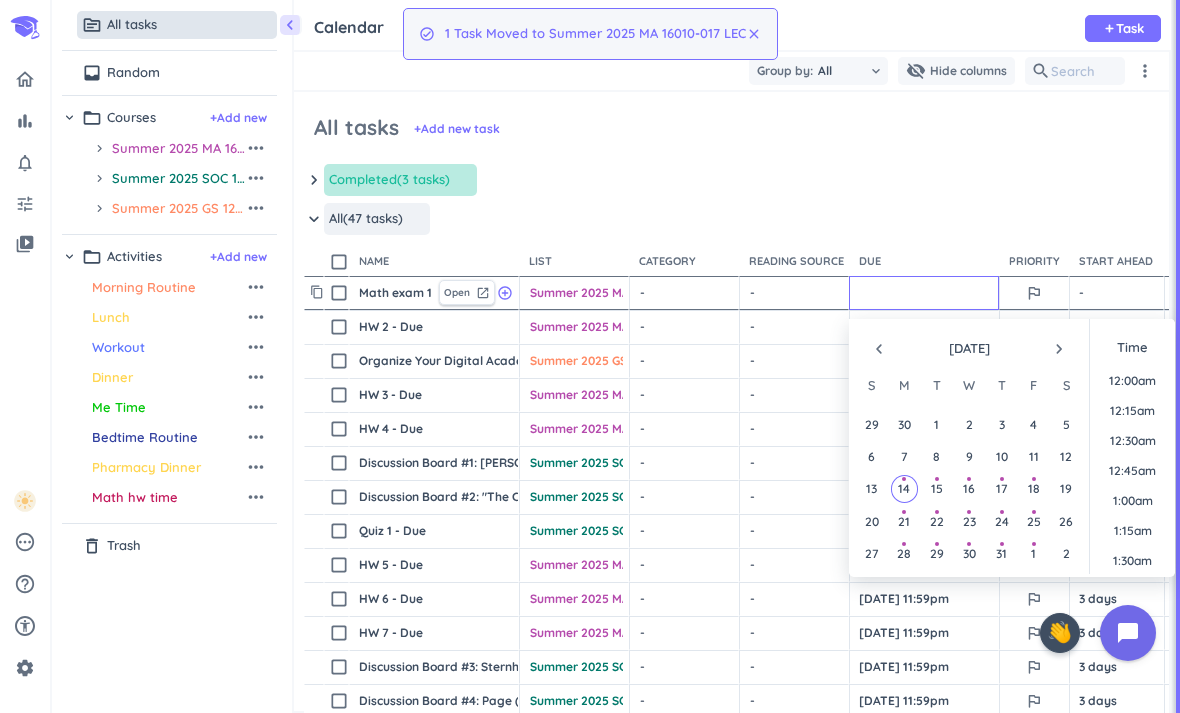 click at bounding box center (924, 293) 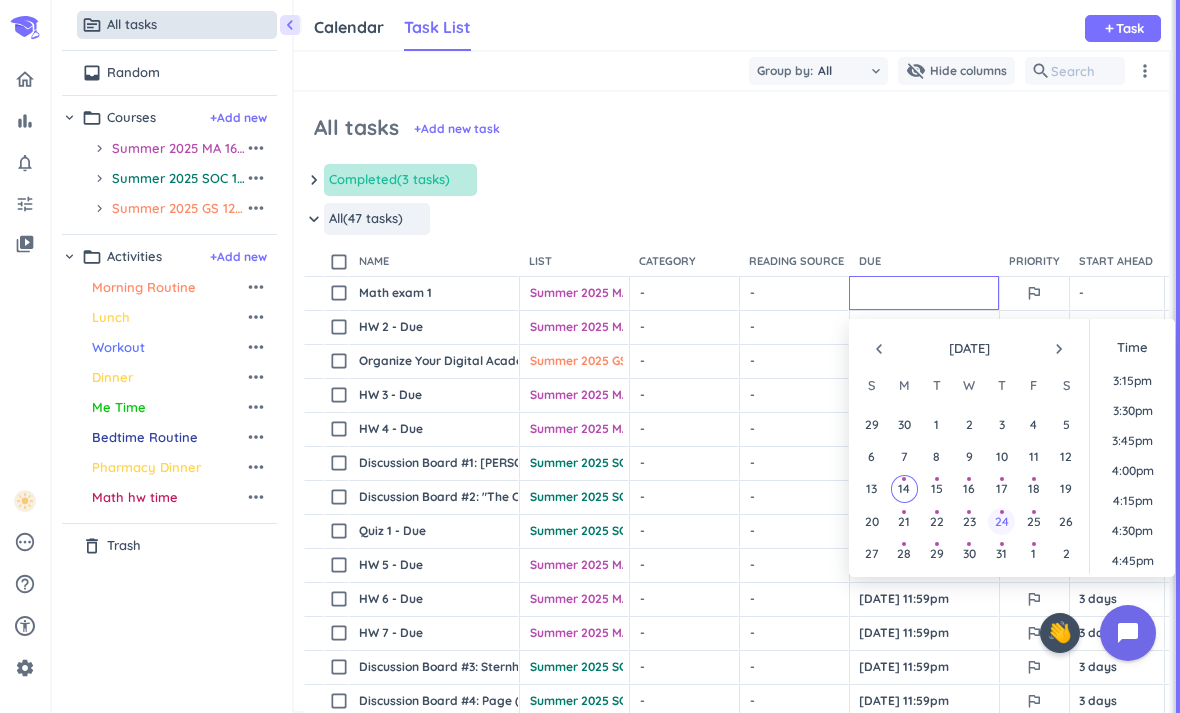 click on "24" at bounding box center (1002, 521) 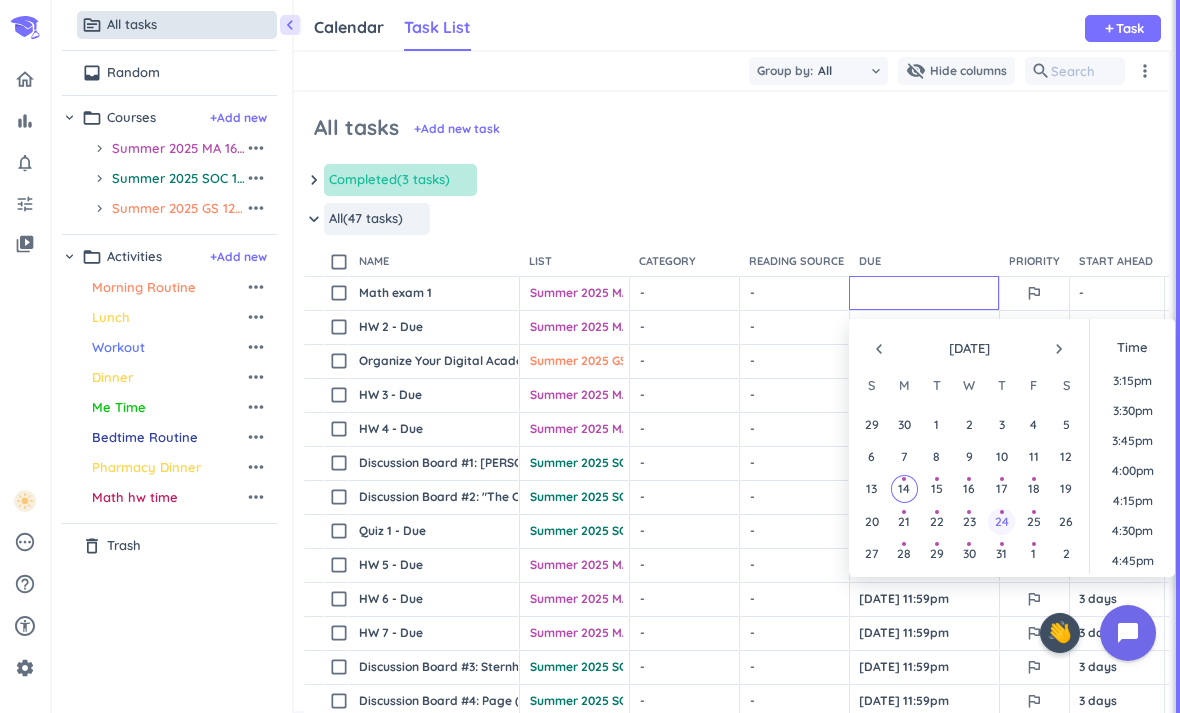 type on "[DATE] 12:30pm" 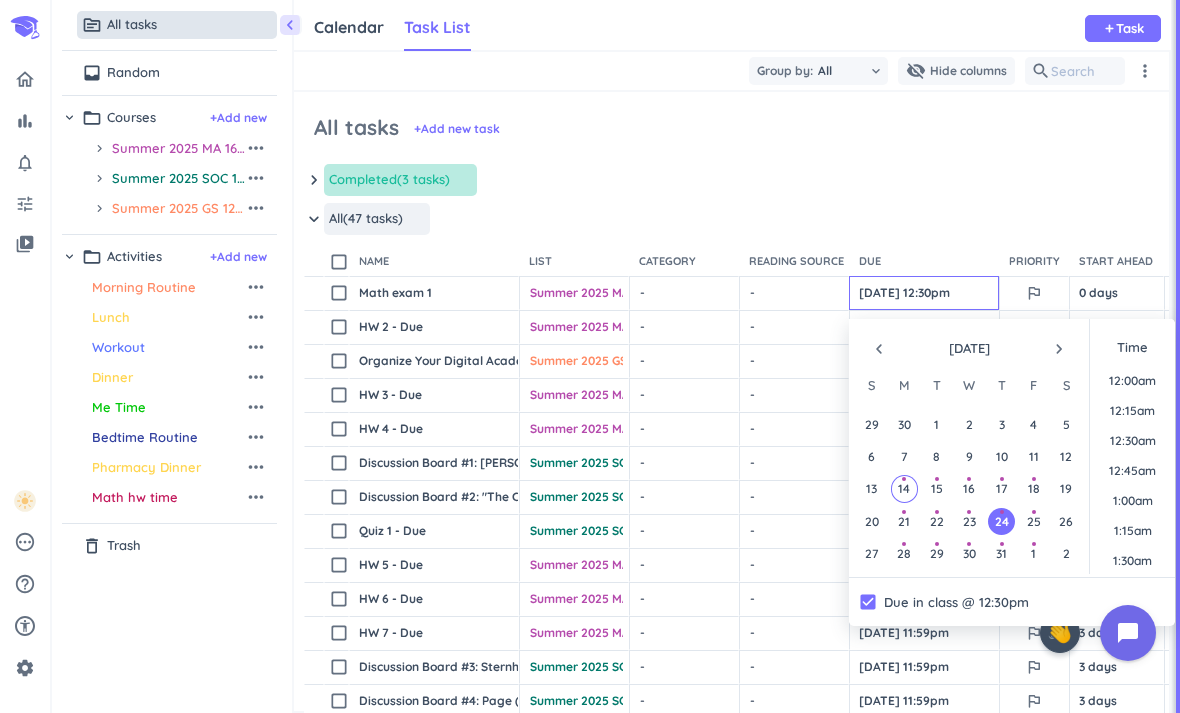 scroll, scrollTop: 1410, scrollLeft: 0, axis: vertical 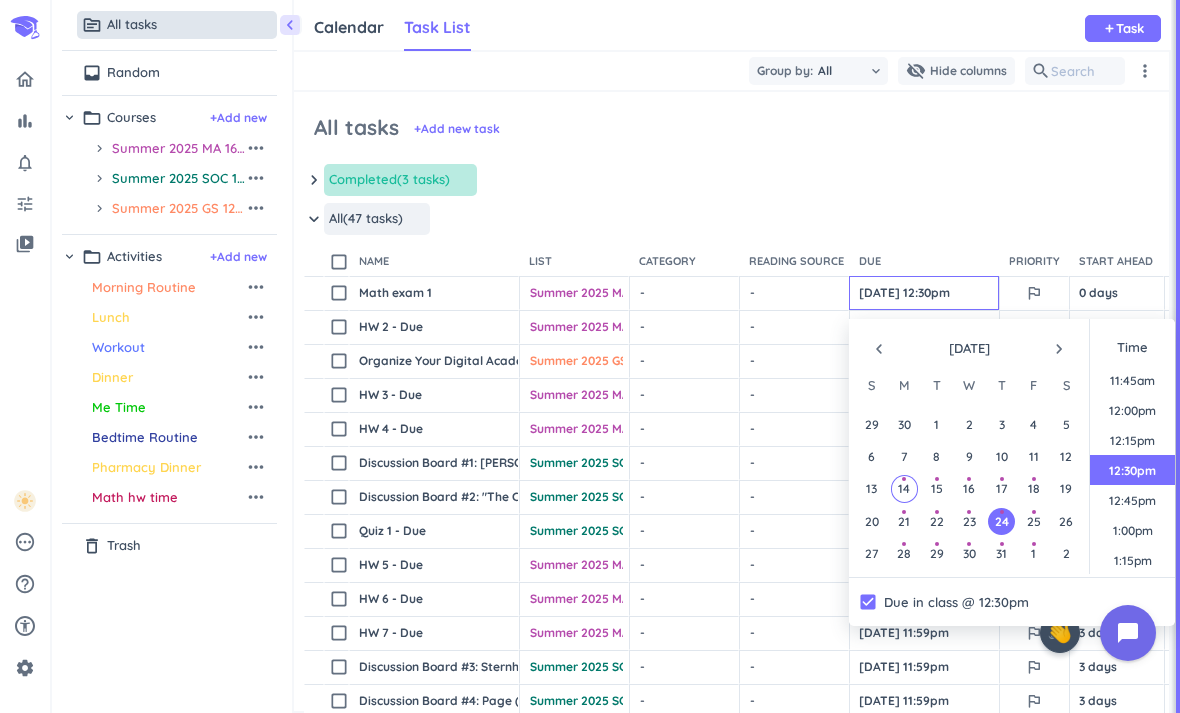 click on "keyboard_arrow_down All  (47 tasks) more_horiz" at bounding box center [853, 224] 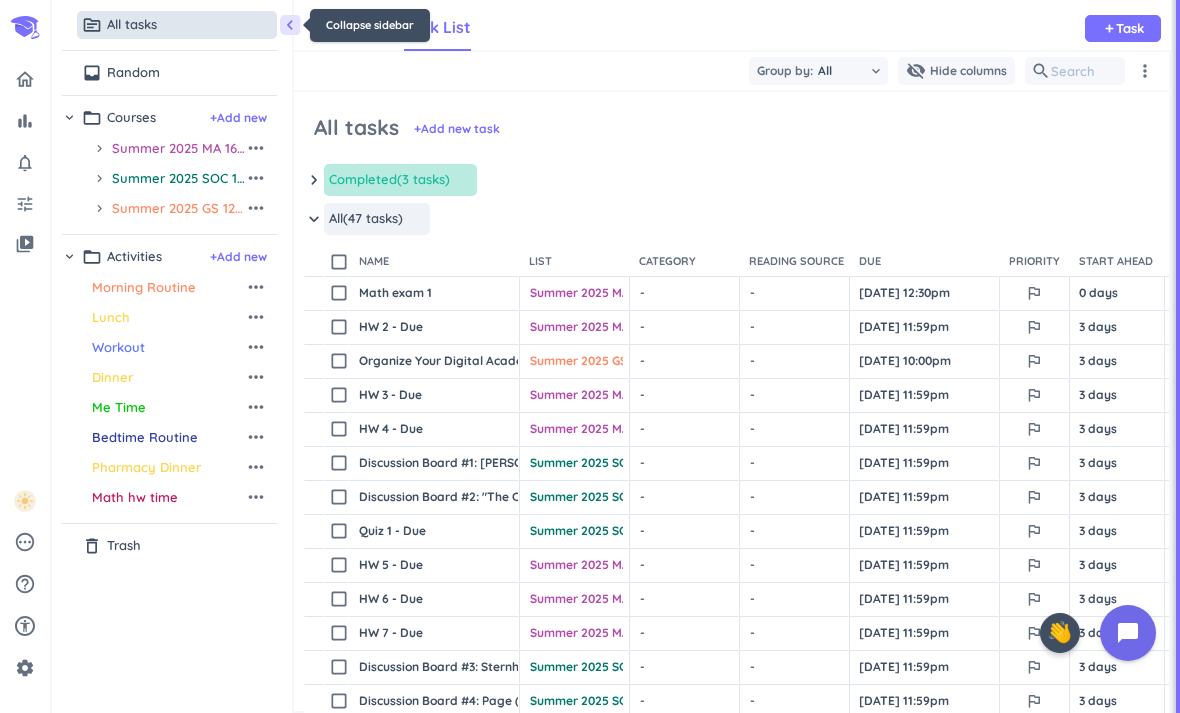 click on "chevron_left" at bounding box center [290, 25] 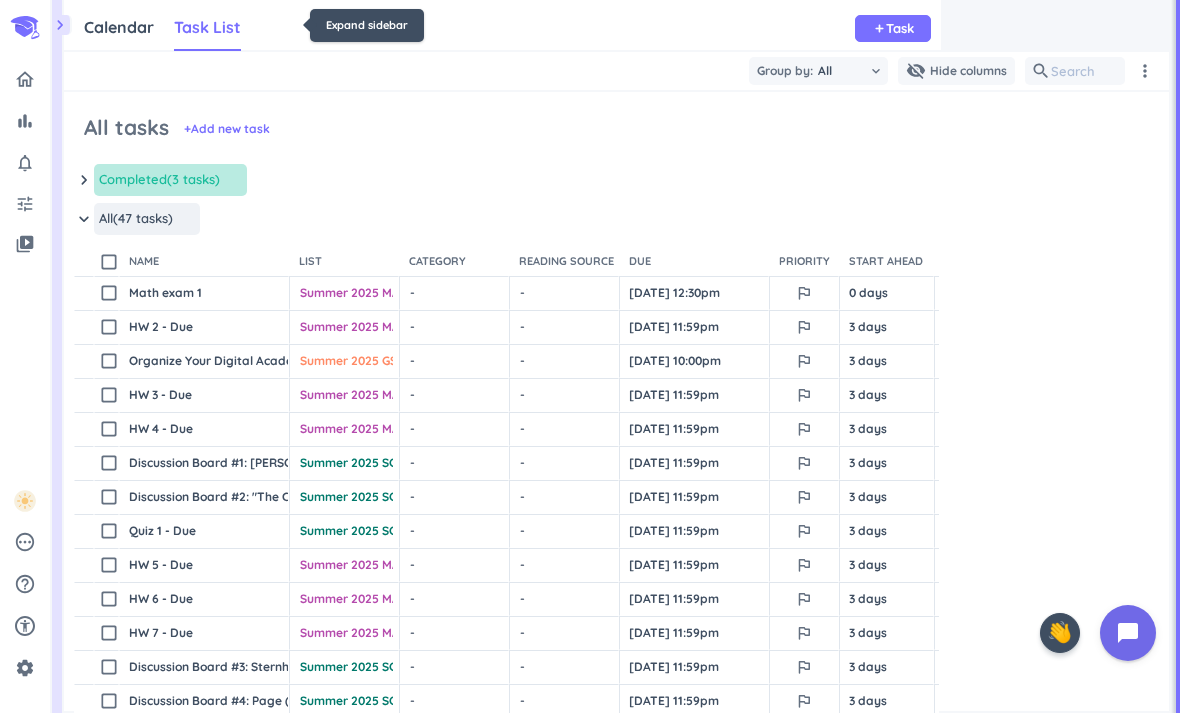 scroll, scrollTop: 1, scrollLeft: 0, axis: vertical 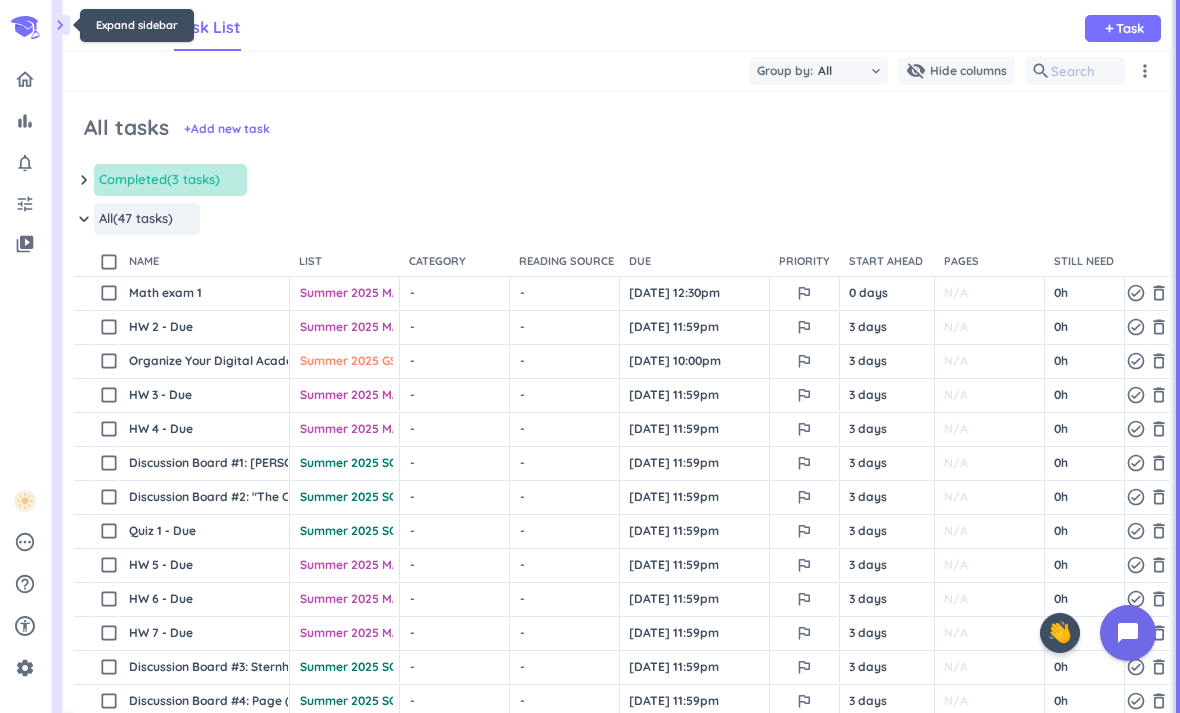click on "Expand sidebar" at bounding box center [137, 25] 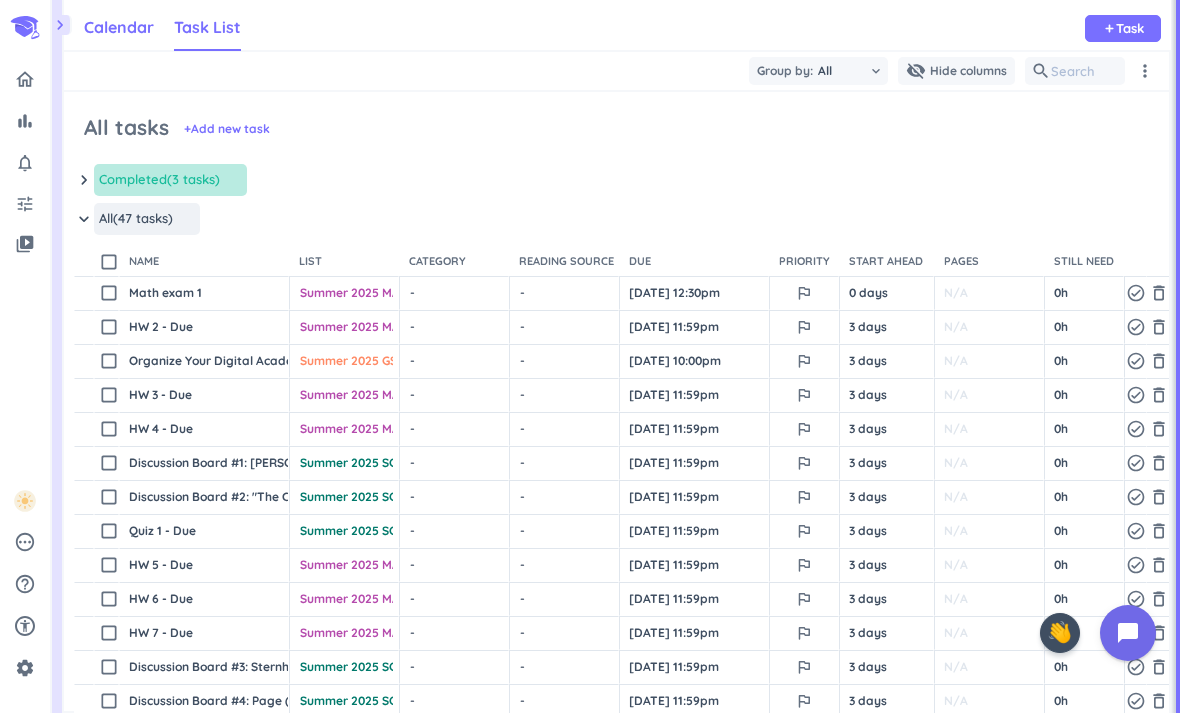click on "Calendar" at bounding box center [119, 27] 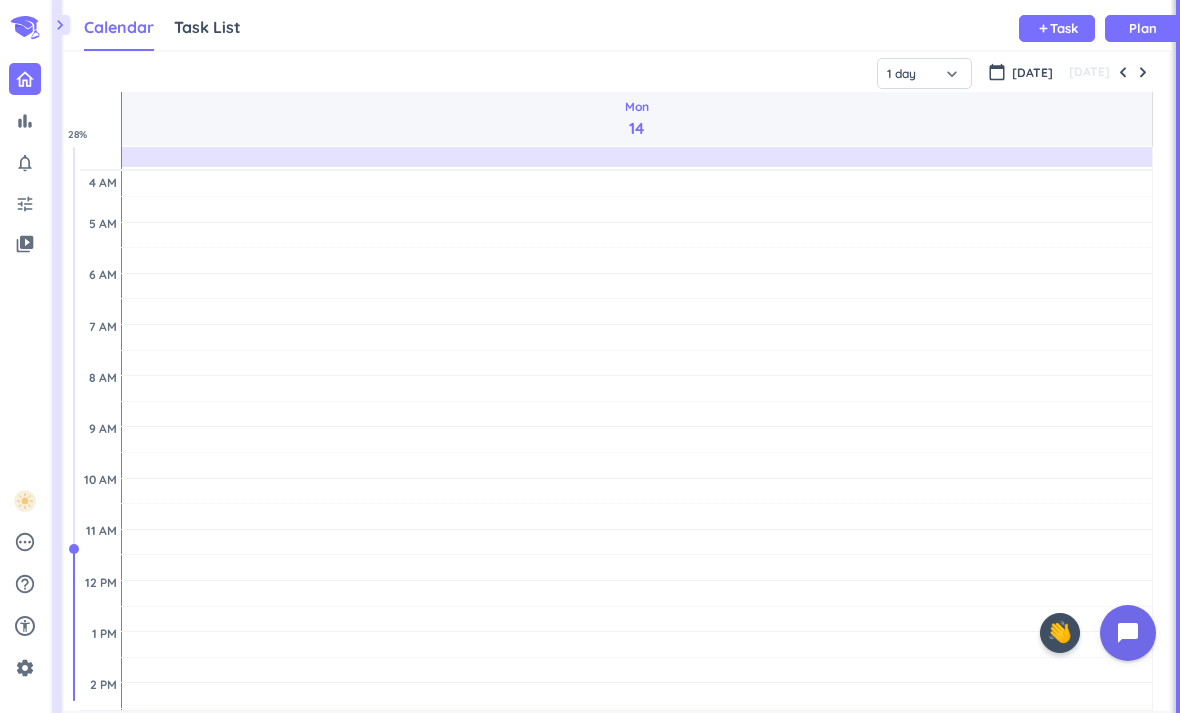 scroll 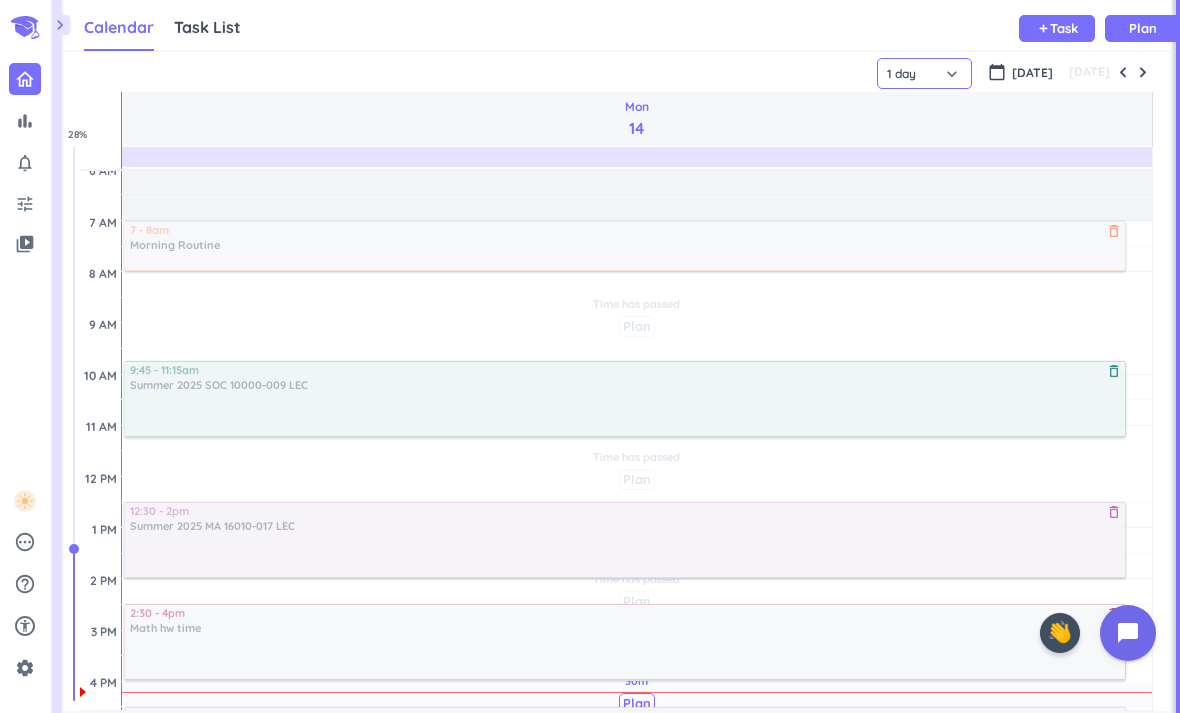 click on "1 day" 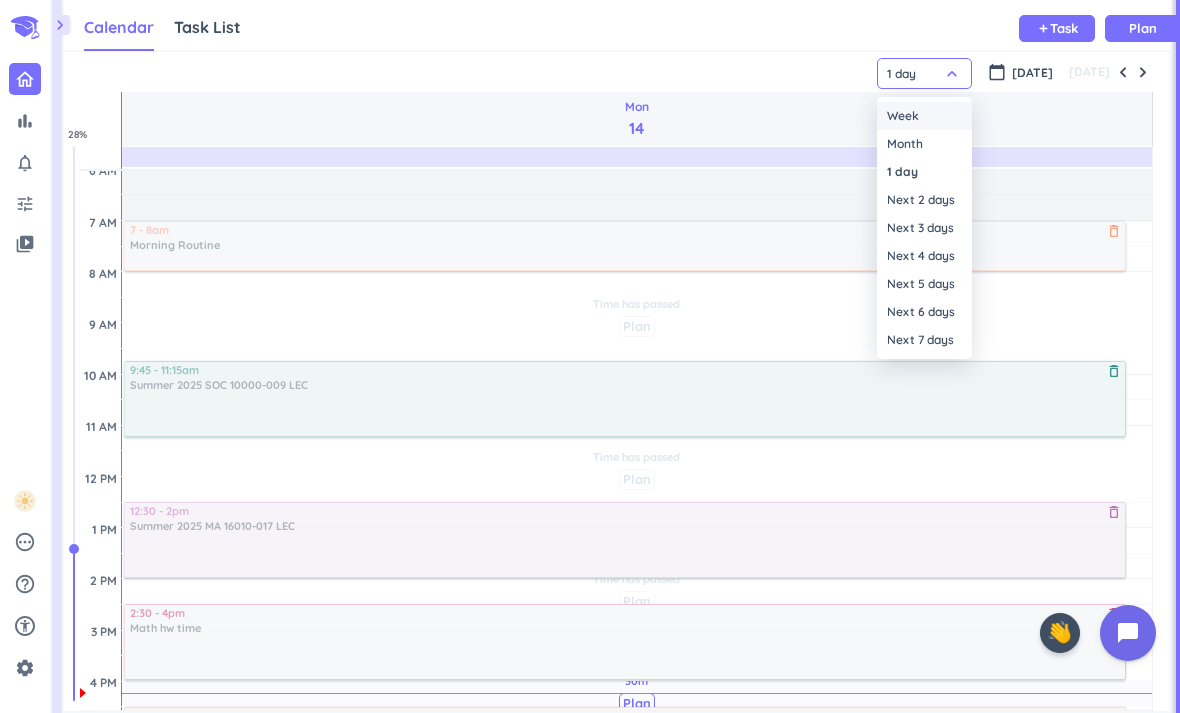 click on "Week" at bounding box center [924, 116] 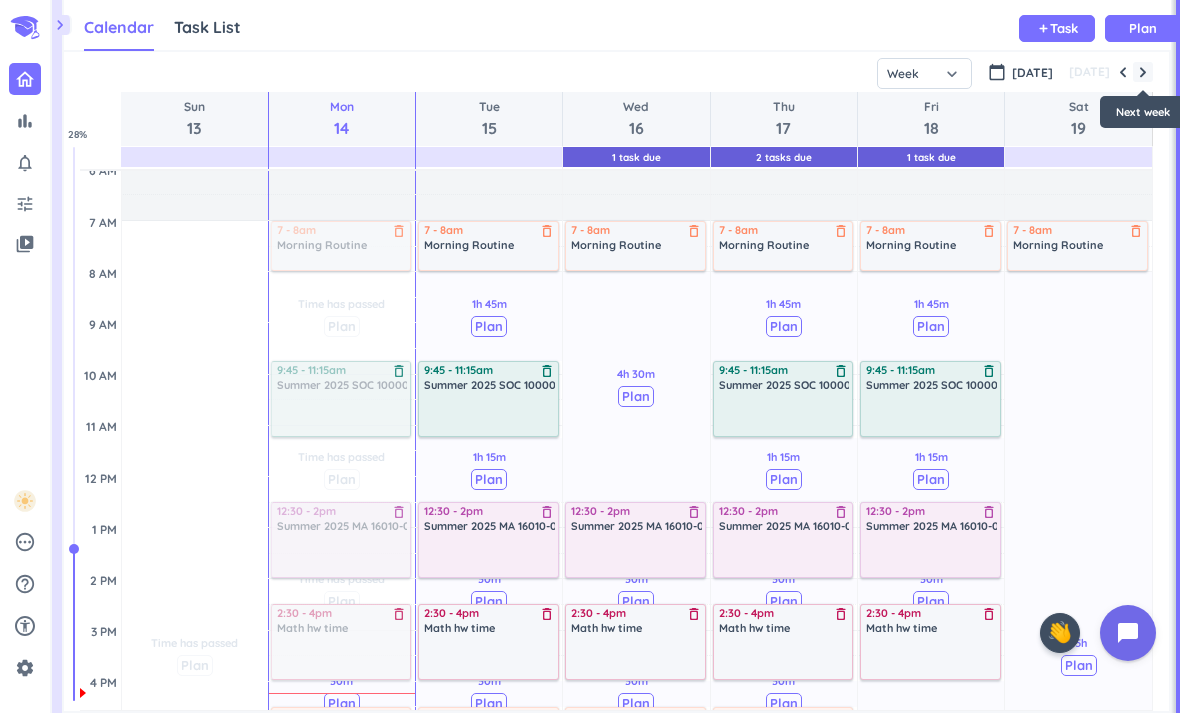 click at bounding box center [1143, 72] 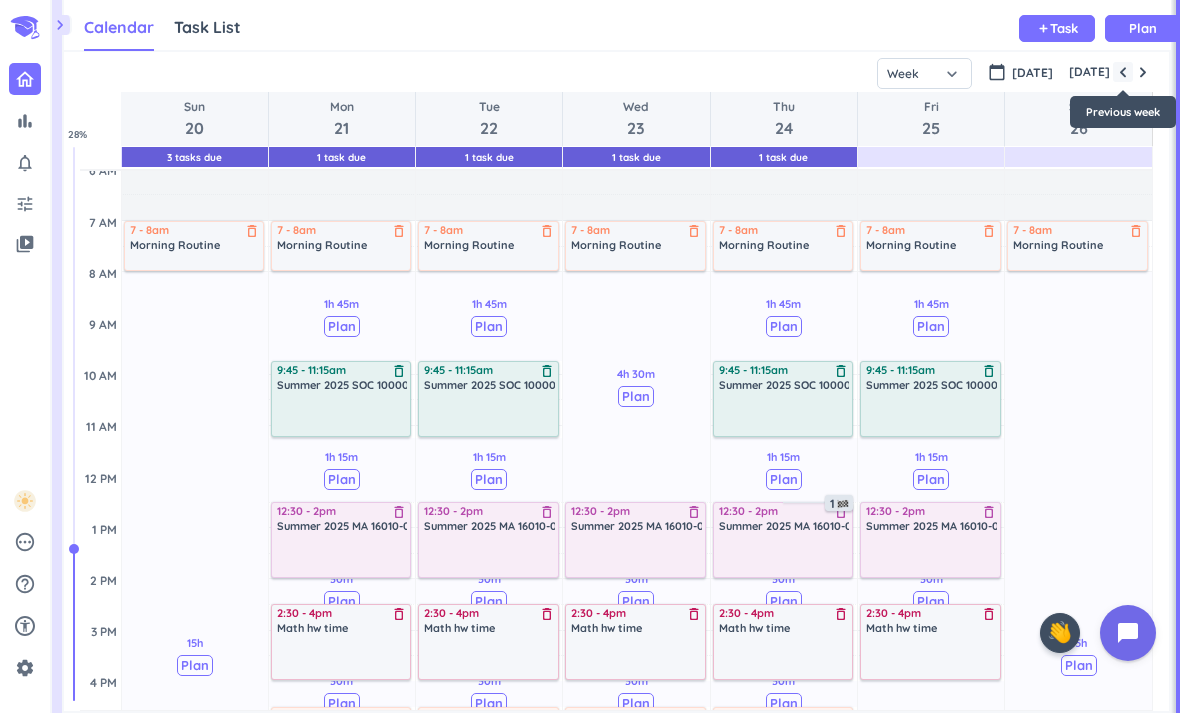 click at bounding box center [1123, 72] 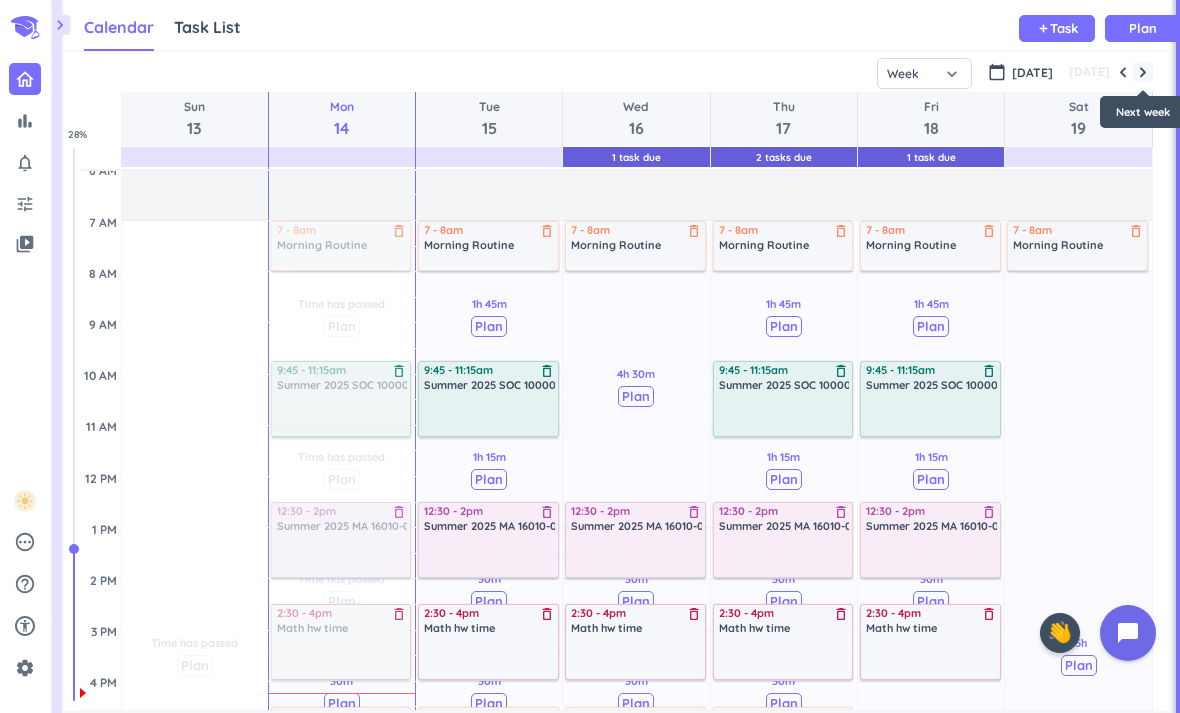 click at bounding box center [1143, 72] 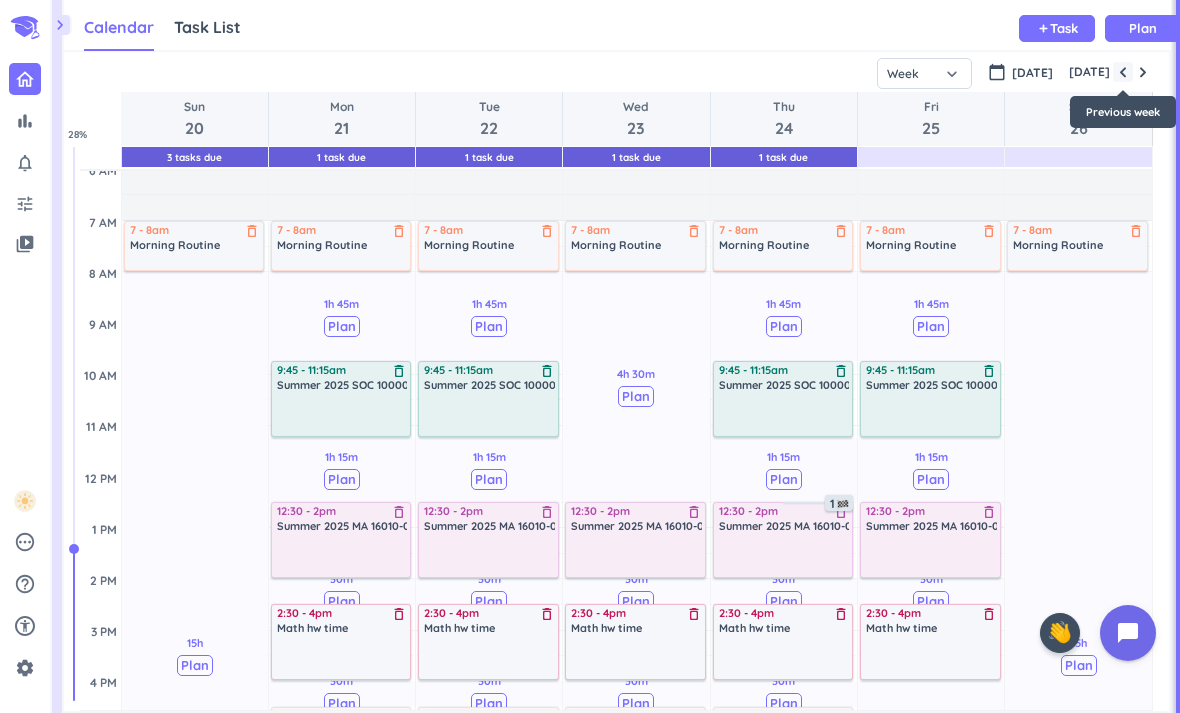 click at bounding box center (1123, 72) 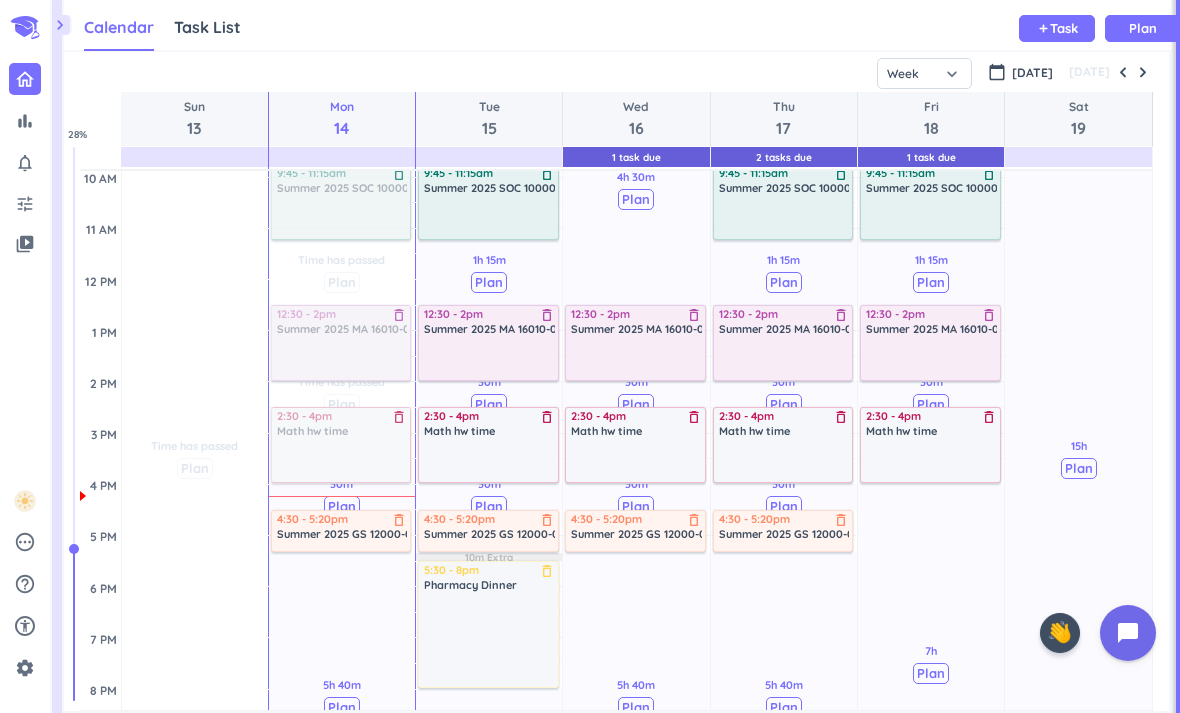 scroll, scrollTop: 401, scrollLeft: 0, axis: vertical 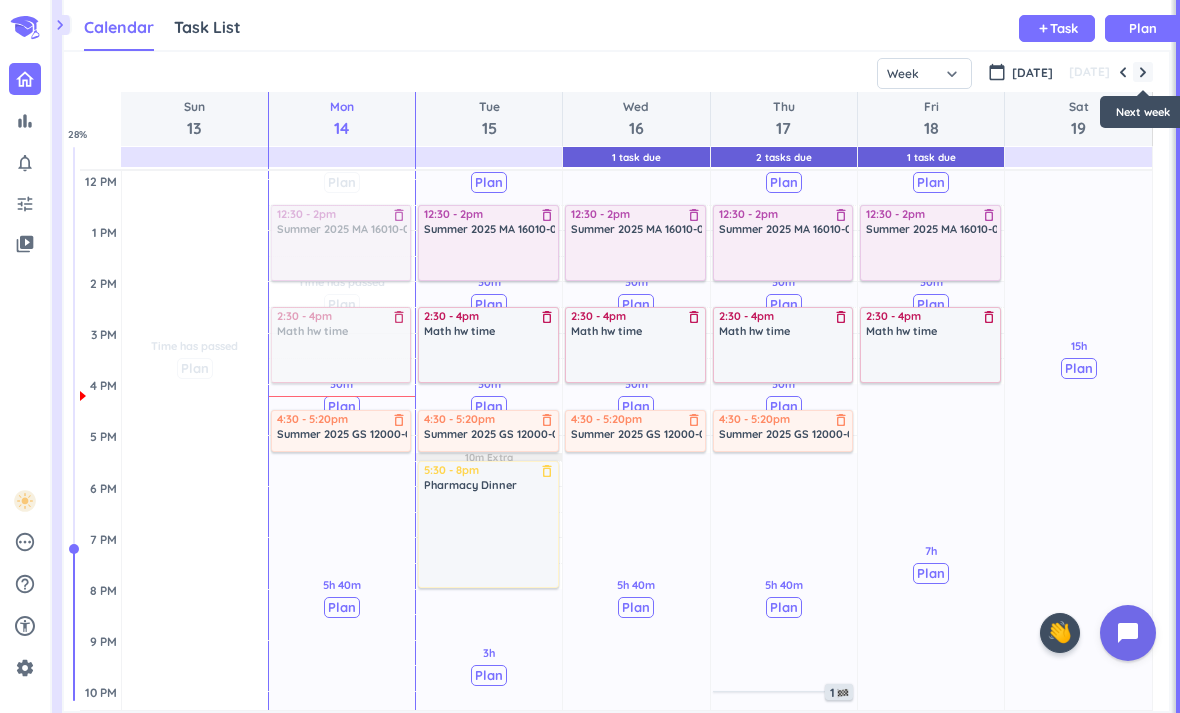 click at bounding box center (1143, 72) 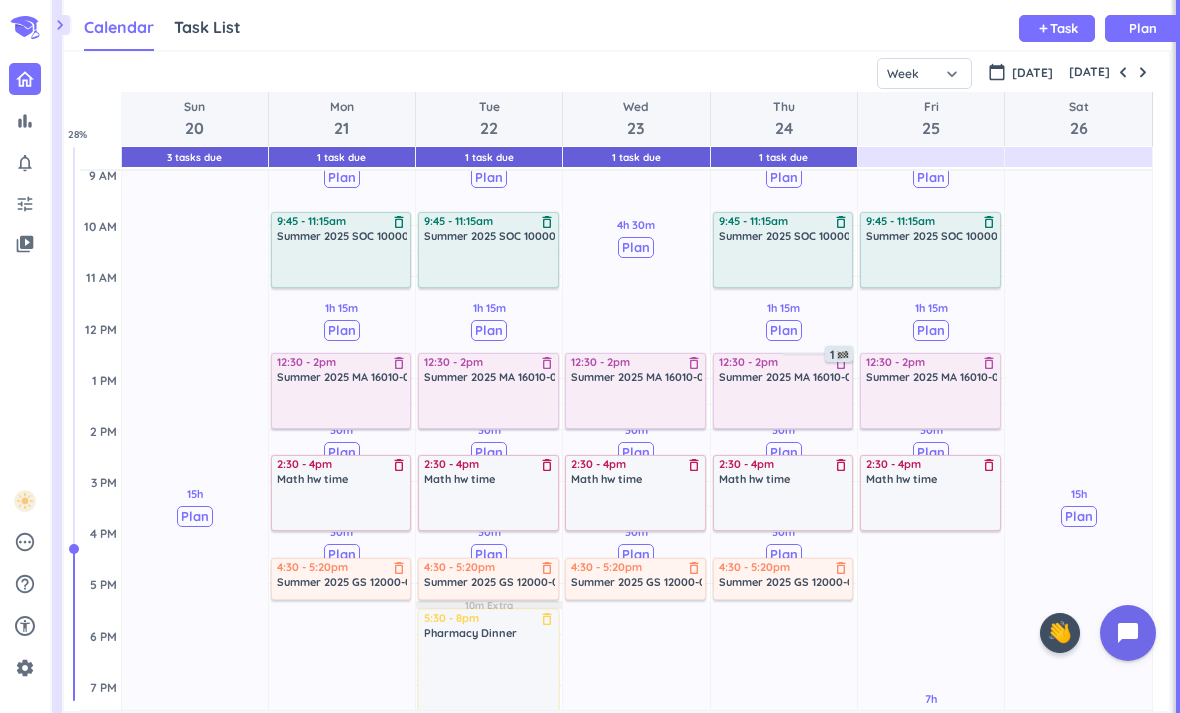 scroll, scrollTop: 266, scrollLeft: 0, axis: vertical 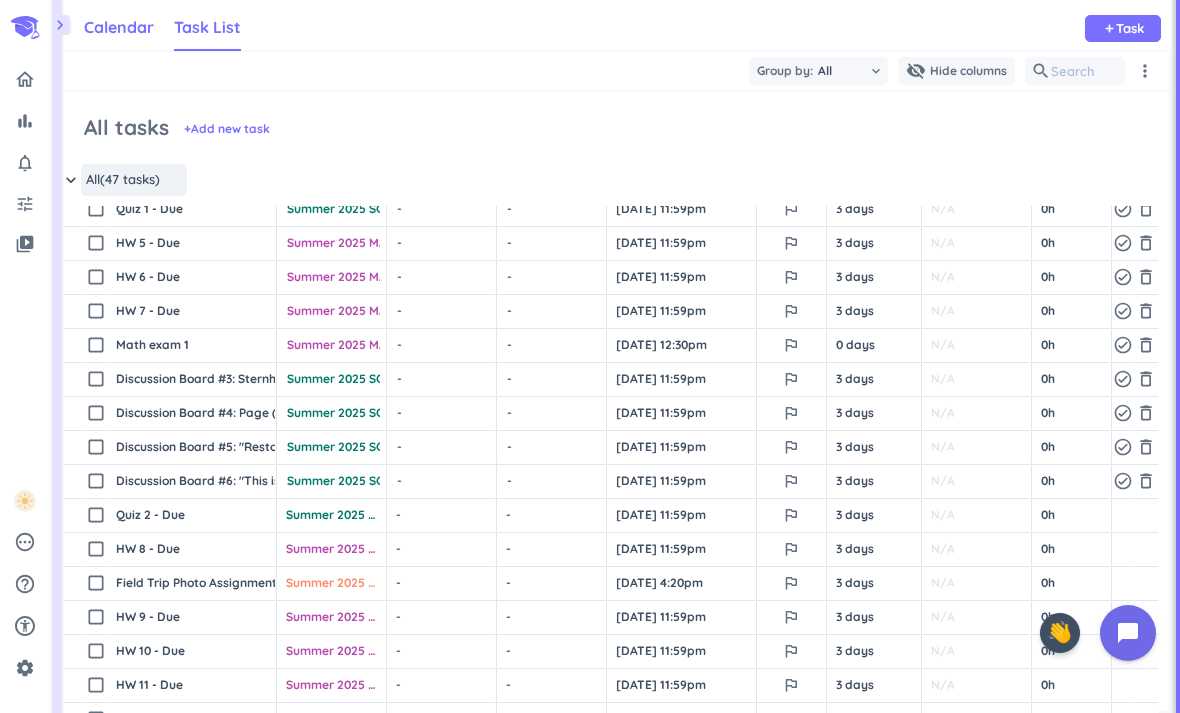 click on "Calendar" at bounding box center (119, 27) 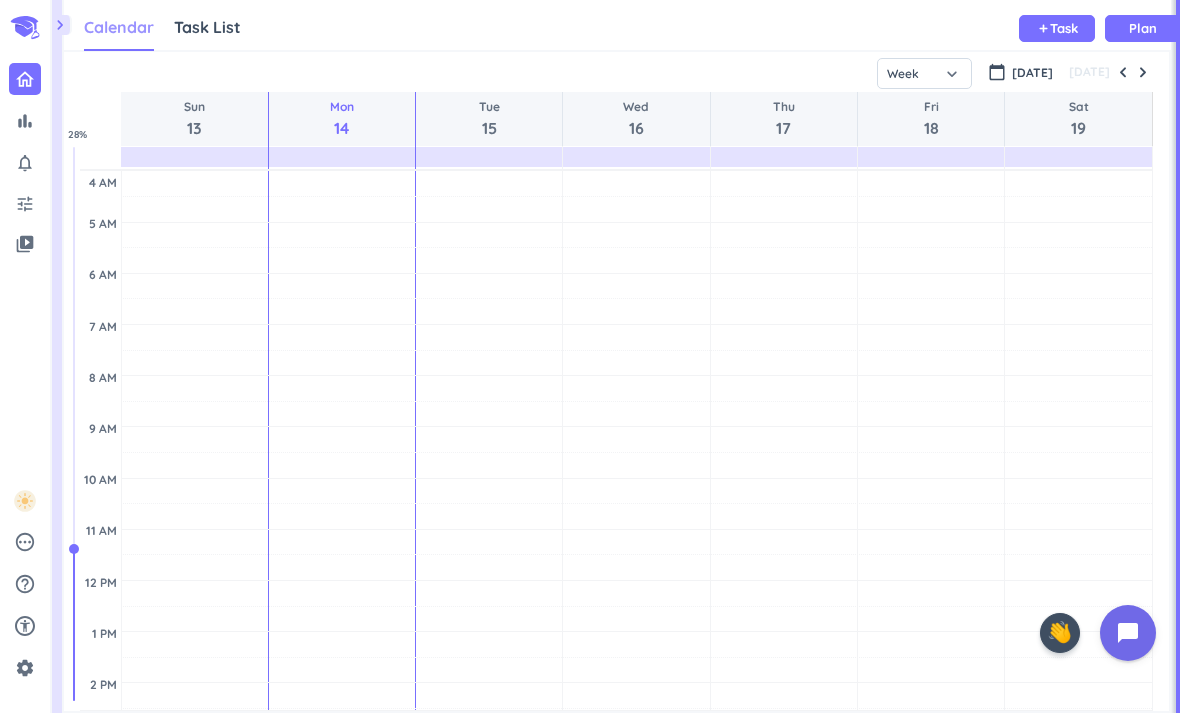 scroll, scrollTop: 50, scrollLeft: 1107, axis: both 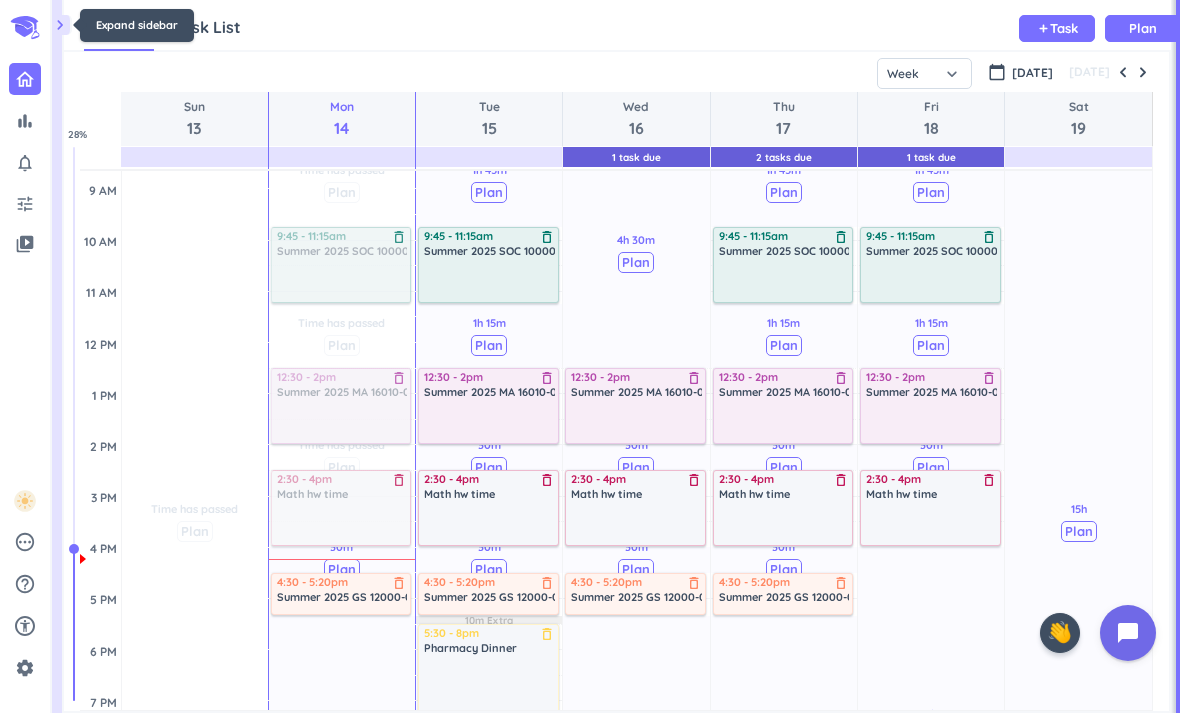 click on "chevron_right" at bounding box center (60, 25) 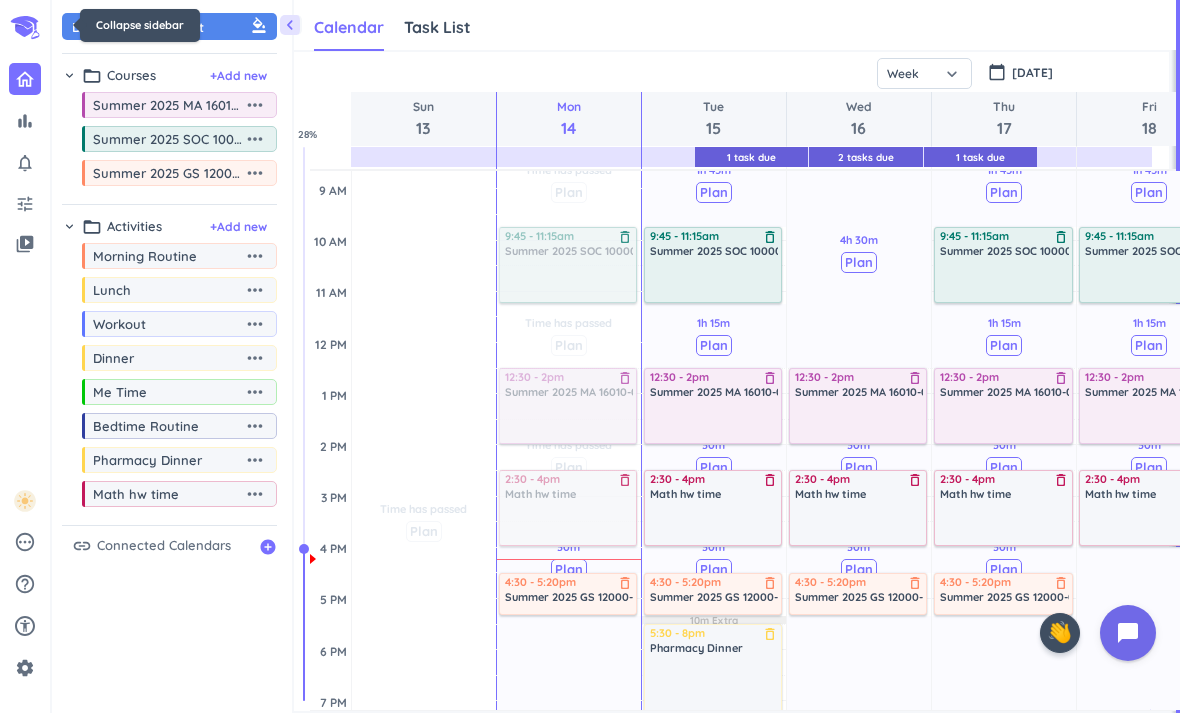 scroll, scrollTop: 659, scrollLeft: 1090, axis: both 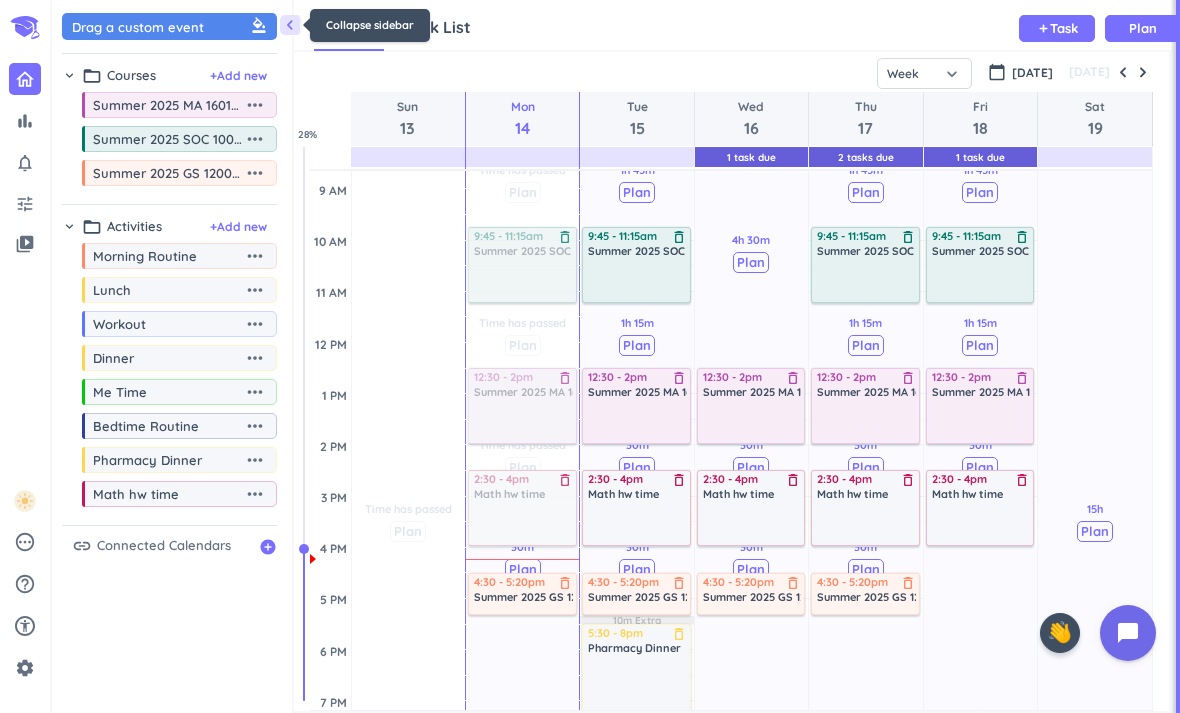 click on "chevron_left" at bounding box center (290, 25) 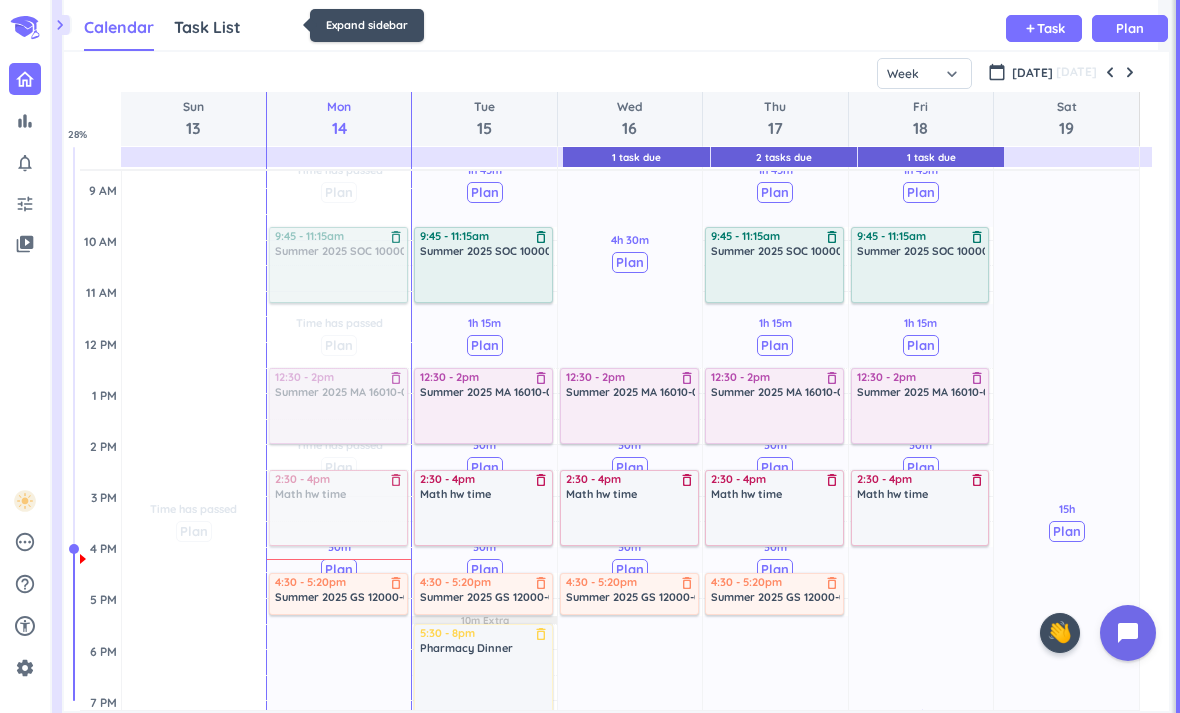 scroll, scrollTop: 659, scrollLeft: 1105, axis: both 